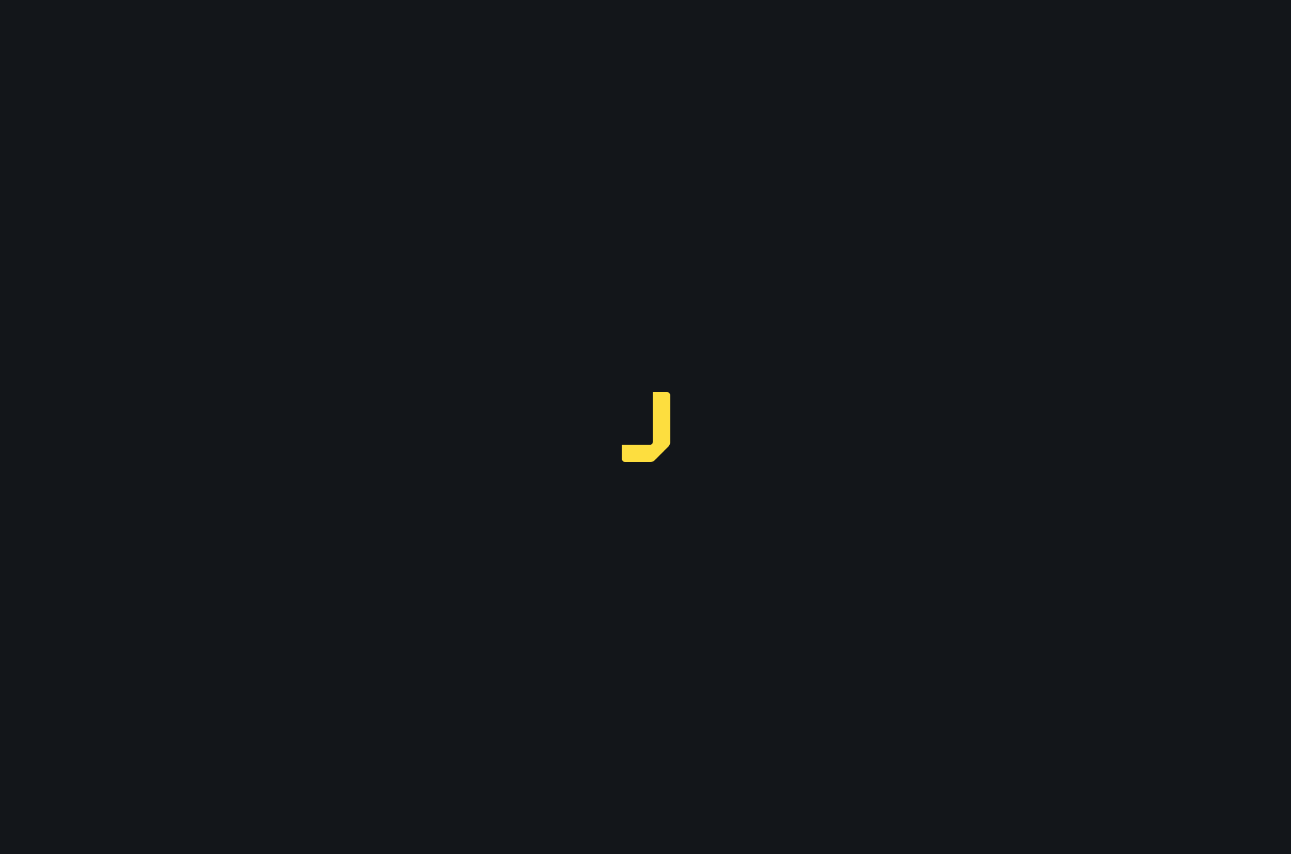 scroll, scrollTop: 0, scrollLeft: 0, axis: both 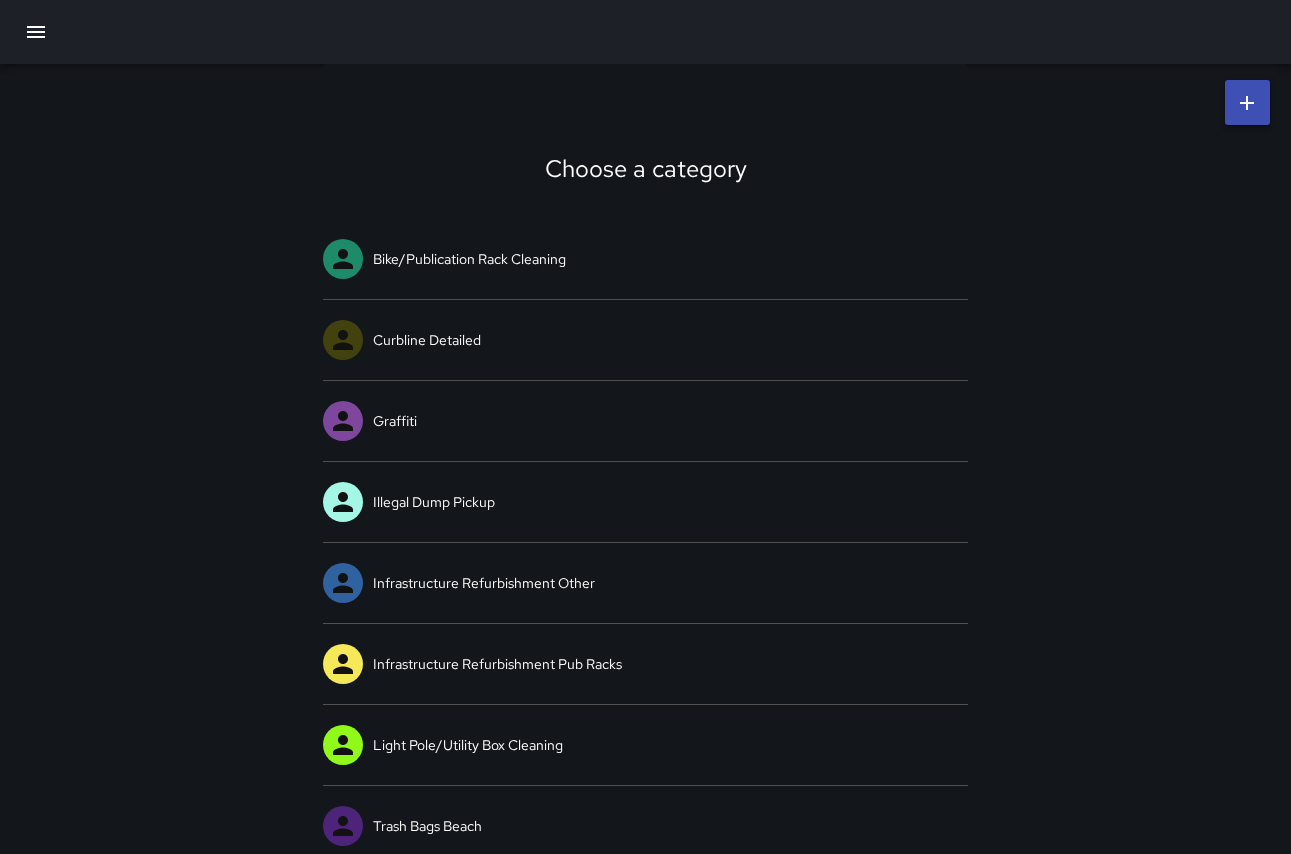 click on "Choose a category Bike/Publication Rack Cleaning Curbline Detailed Graffiti Illegal Dump Pickup Infrastructure Refurbishment Other Infrastructure Refurbishment Pub Racks Light Pole/Utility Box Cleaning Trash Bags Beach Trash Bags Public Trash Bags Top Off Trash Can Big Belly Cleaning Trash Can Cleaning Trike Other Trike Spill Trike Urine/Defecation Urine/Defecation XXX Drains Cleared XXX Graffiti Bike Rack XXX Graffiti Light Pole XXX Graffiti Trash Can or Infrastructure XXX Graffiti/Poster/Sticker Removed XXX Pickup trash" at bounding box center [645, 1032] 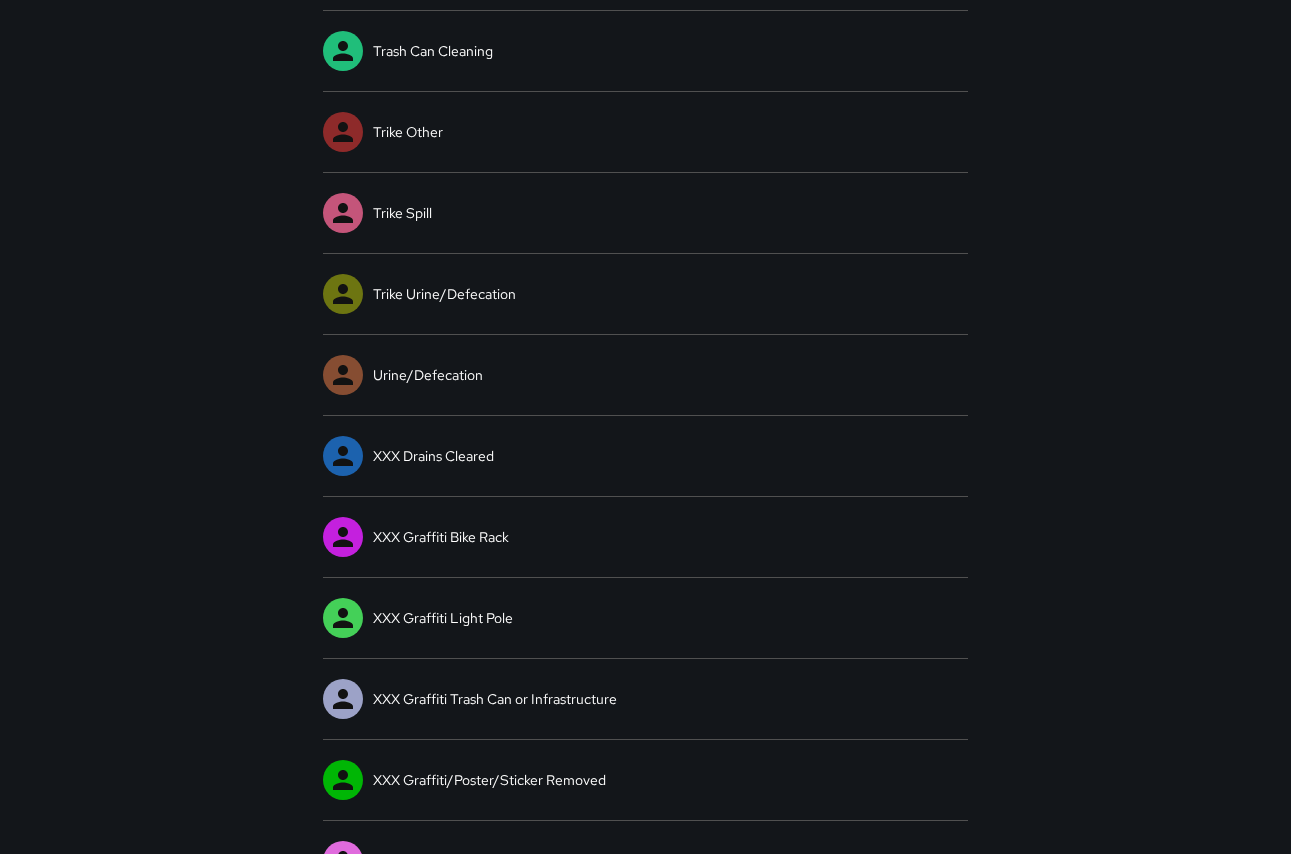 scroll, scrollTop: 1137, scrollLeft: 0, axis: vertical 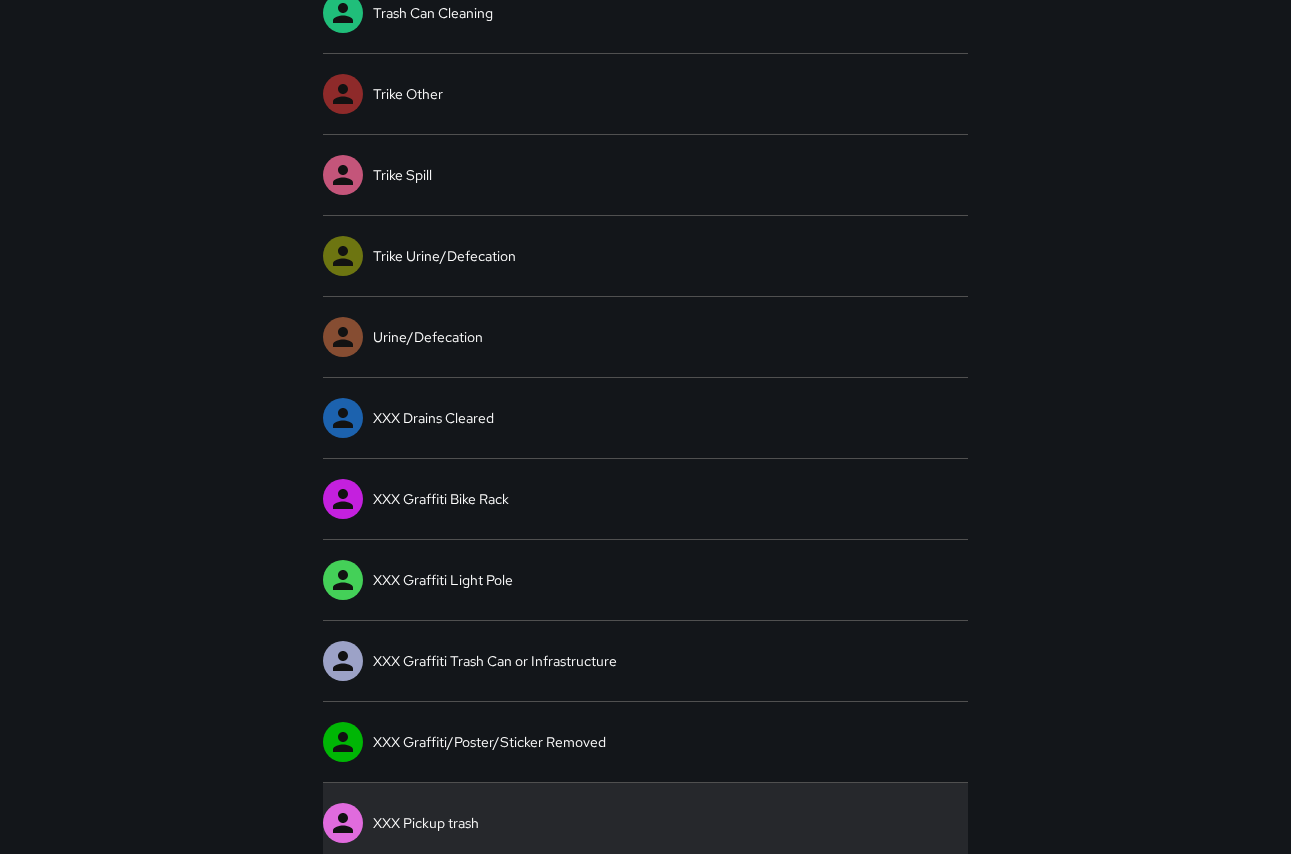click on "XXX Pickup trash" at bounding box center [646, 823] 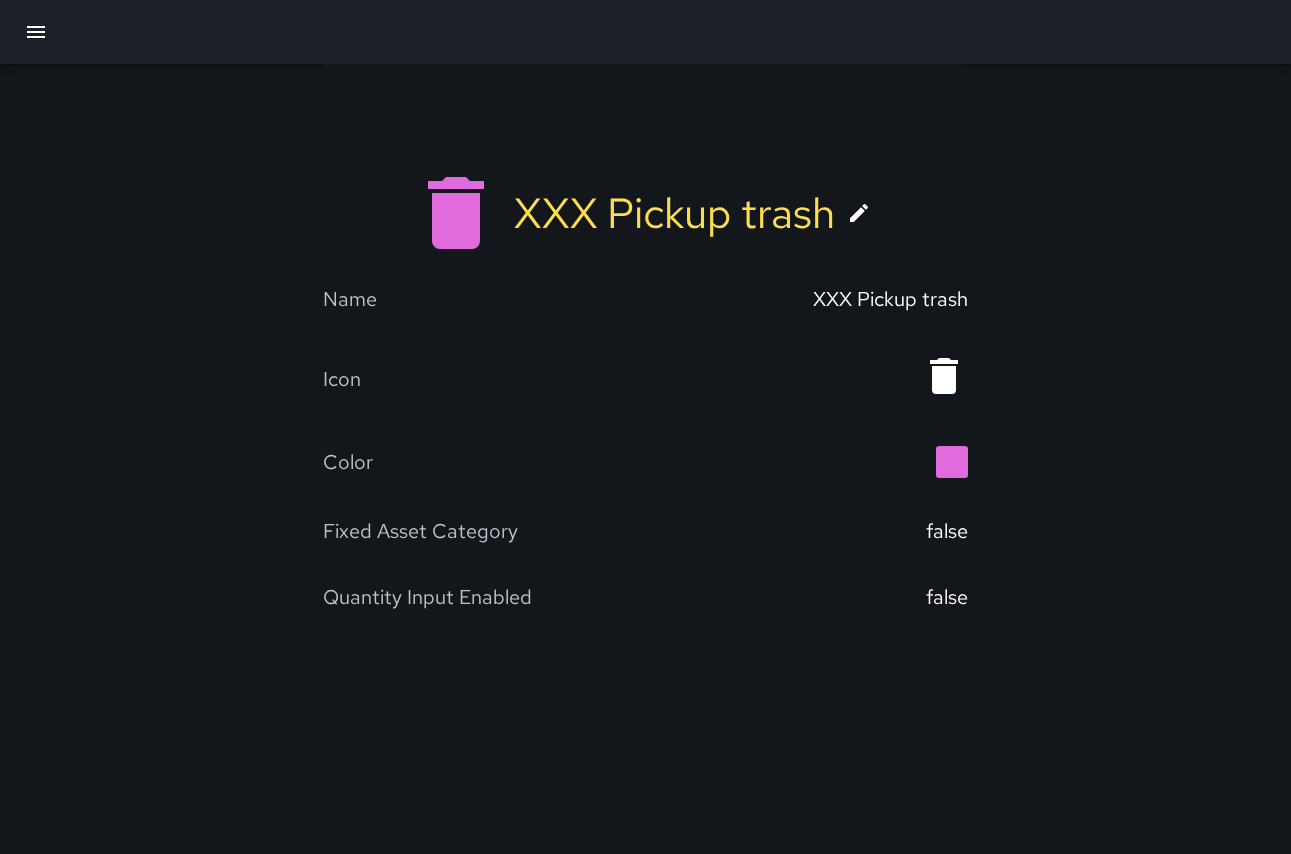 scroll, scrollTop: 1137, scrollLeft: 0, axis: vertical 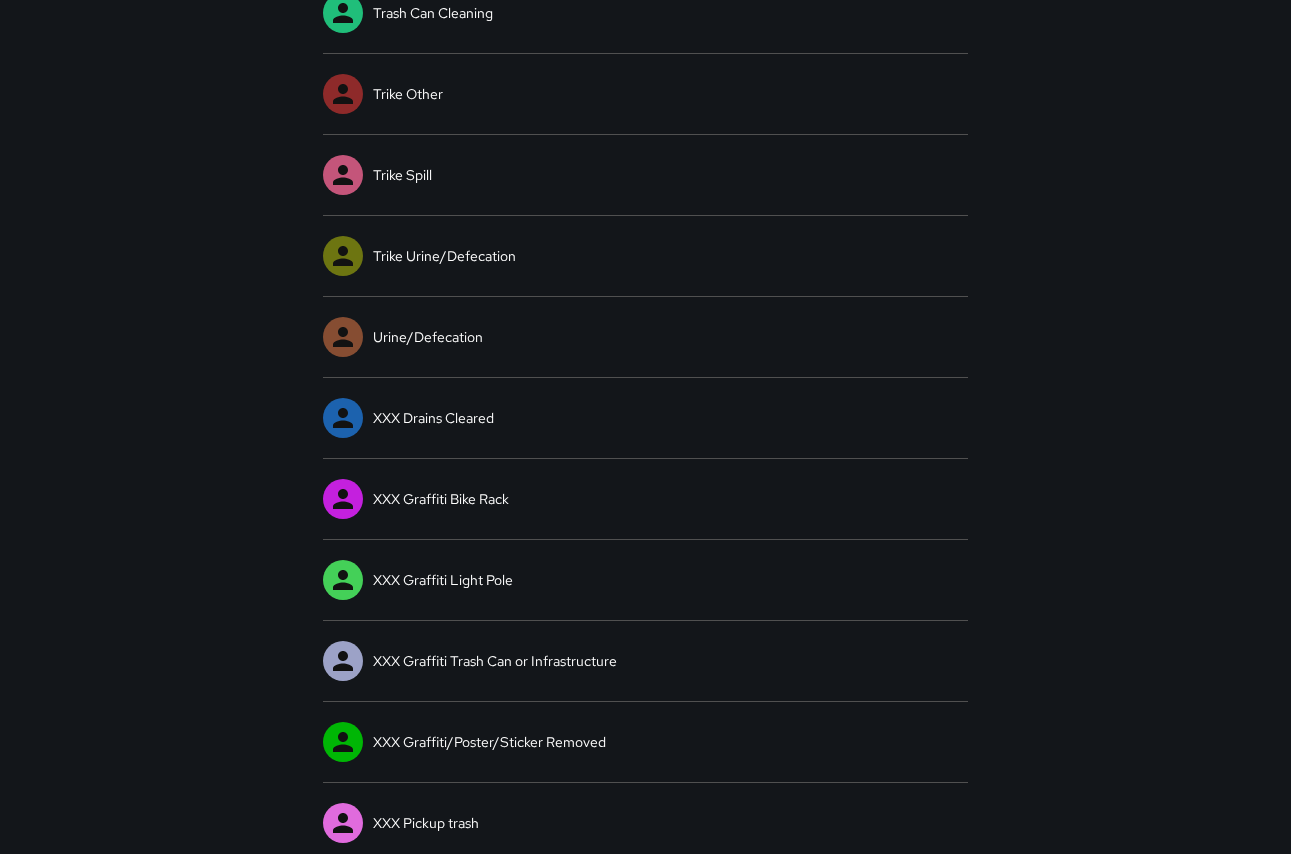 click on "Choose a category Bike/Publication Rack Cleaning Curbline Detailed Graffiti Illegal Dump Pickup Infrastructure Refurbishment Other Infrastructure Refurbishment Pub Racks Light Pole/Utility Box Cleaning Trash Bags Beach Trash Bags Public Trash Bags Top Off Trash Can Big Belly Cleaning Trash Can Cleaning Trike Other Trike Spill Trike Urine/Defecation Urine/Defecation XXX Drains Cleared XXX Graffiti Bike Rack XXX Graffiti Light Pole XXX Graffiti Trash Can or Infrastructure XXX Graffiti/Poster/Sticker Removed XXX Pickup trash" at bounding box center [645, -105] 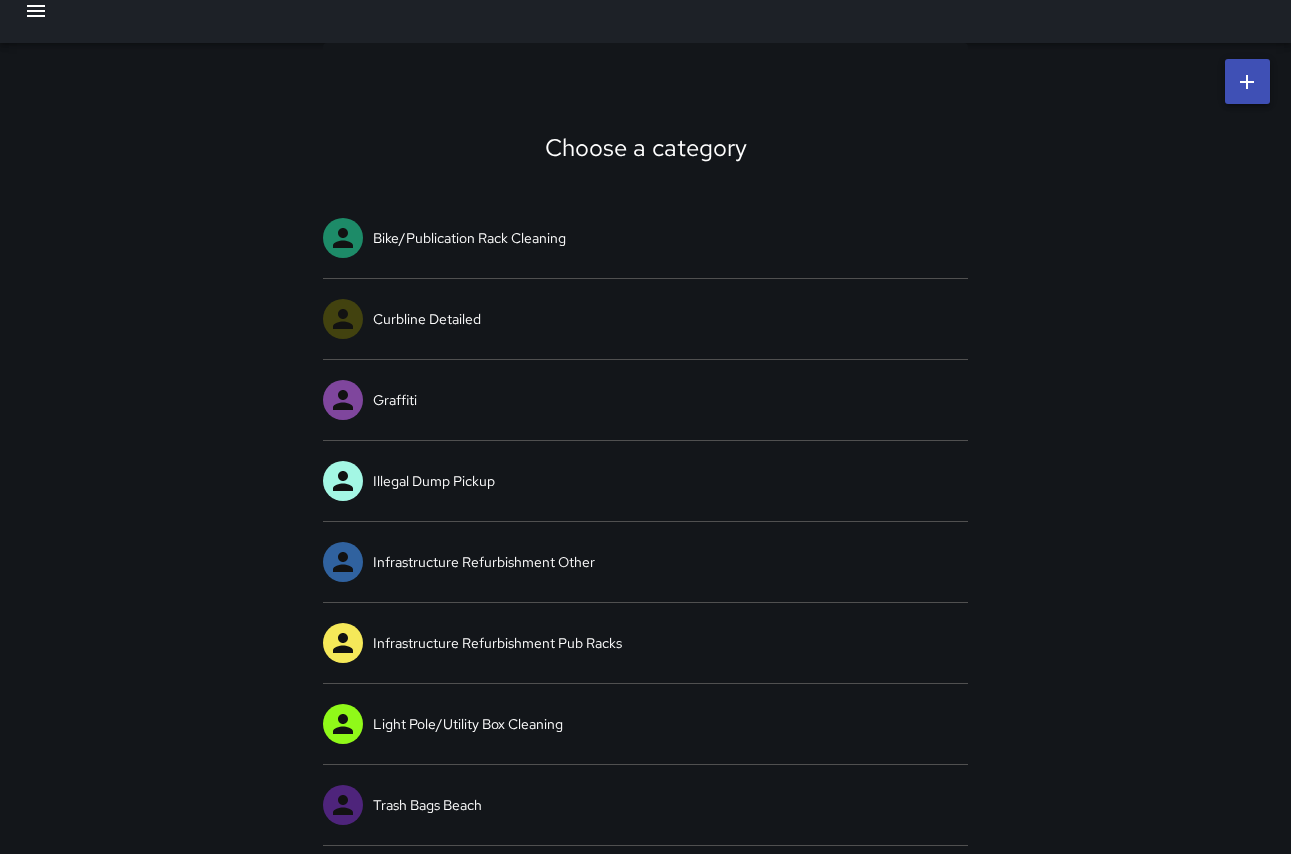 scroll, scrollTop: 61, scrollLeft: 0, axis: vertical 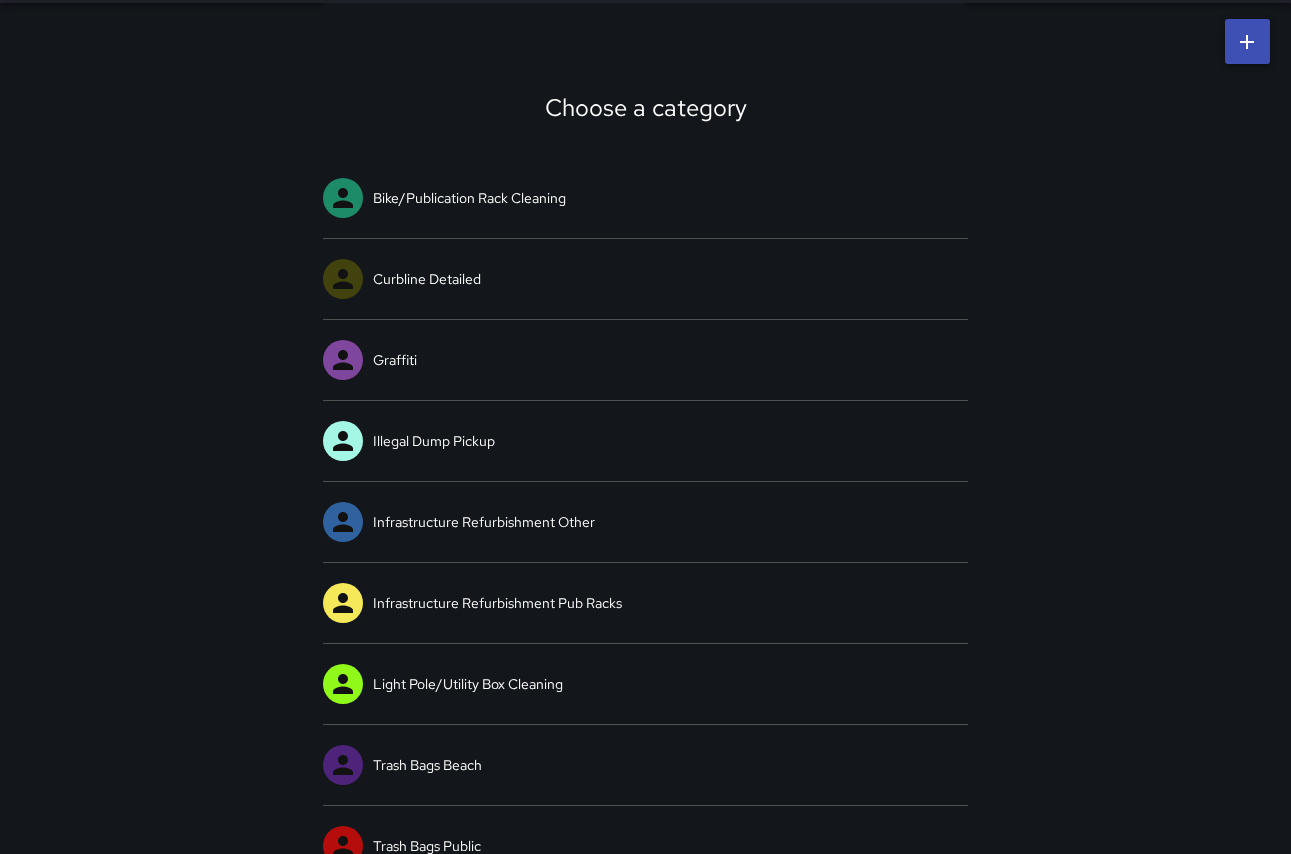 click on "Choose a category Bike/Publication Rack Cleaning Curbline Detailed Graffiti Illegal Dump Pickup Infrastructure Refurbishment Other Infrastructure Refurbishment Pub Racks Light Pole/Utility Box Cleaning Trash Bags Beach Trash Bags Public Trash Bags Top Off Trash Can Big Belly Cleaning Trash Can Cleaning Trike Other Trike Spill Trike Urine/Defecation Urine/Defecation XXX Drains Cleared XXX Graffiti Bike Rack XXX Graffiti Light Pole XXX Graffiti Trash Can or Infrastructure XXX Graffiti/Poster/Sticker Removed XXX Pickup trash" at bounding box center (645, 971) 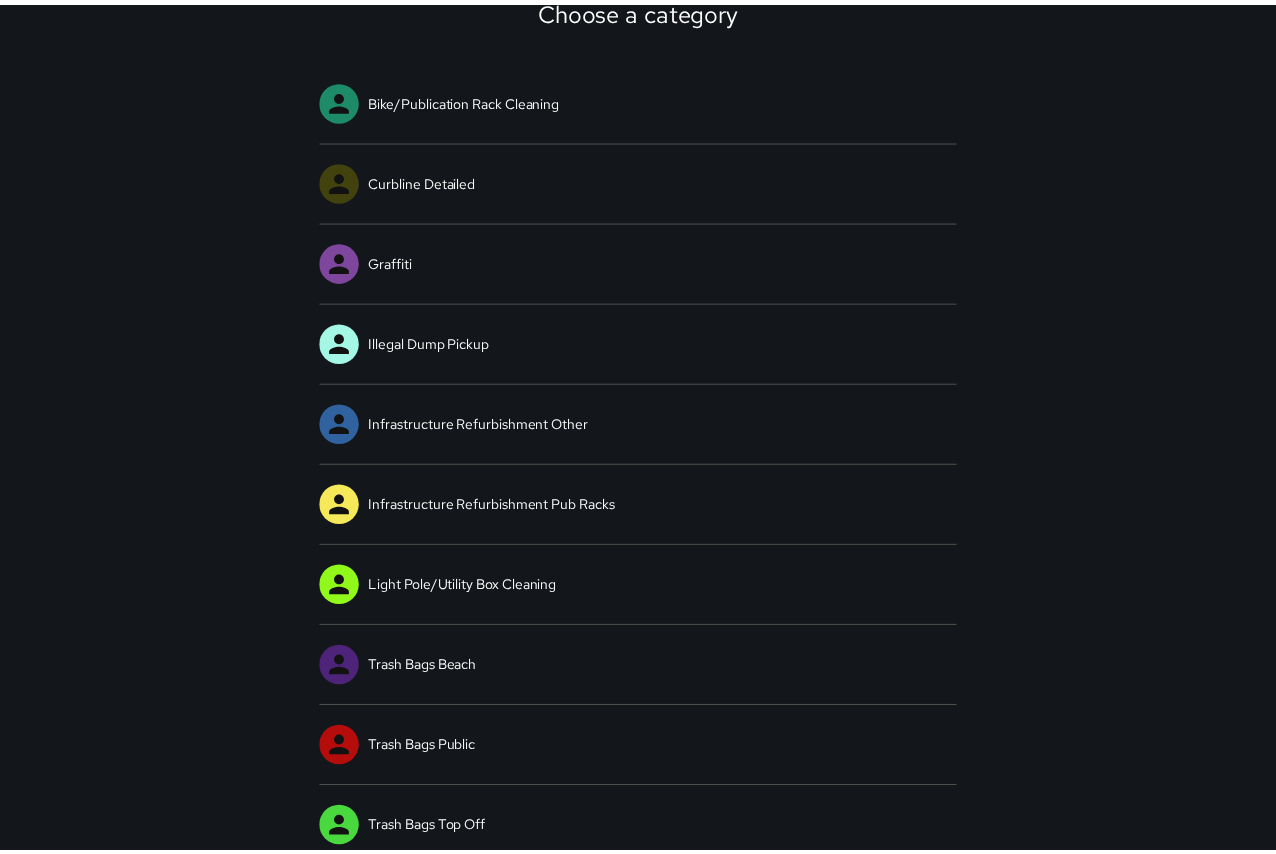 scroll, scrollTop: 160, scrollLeft: 0, axis: vertical 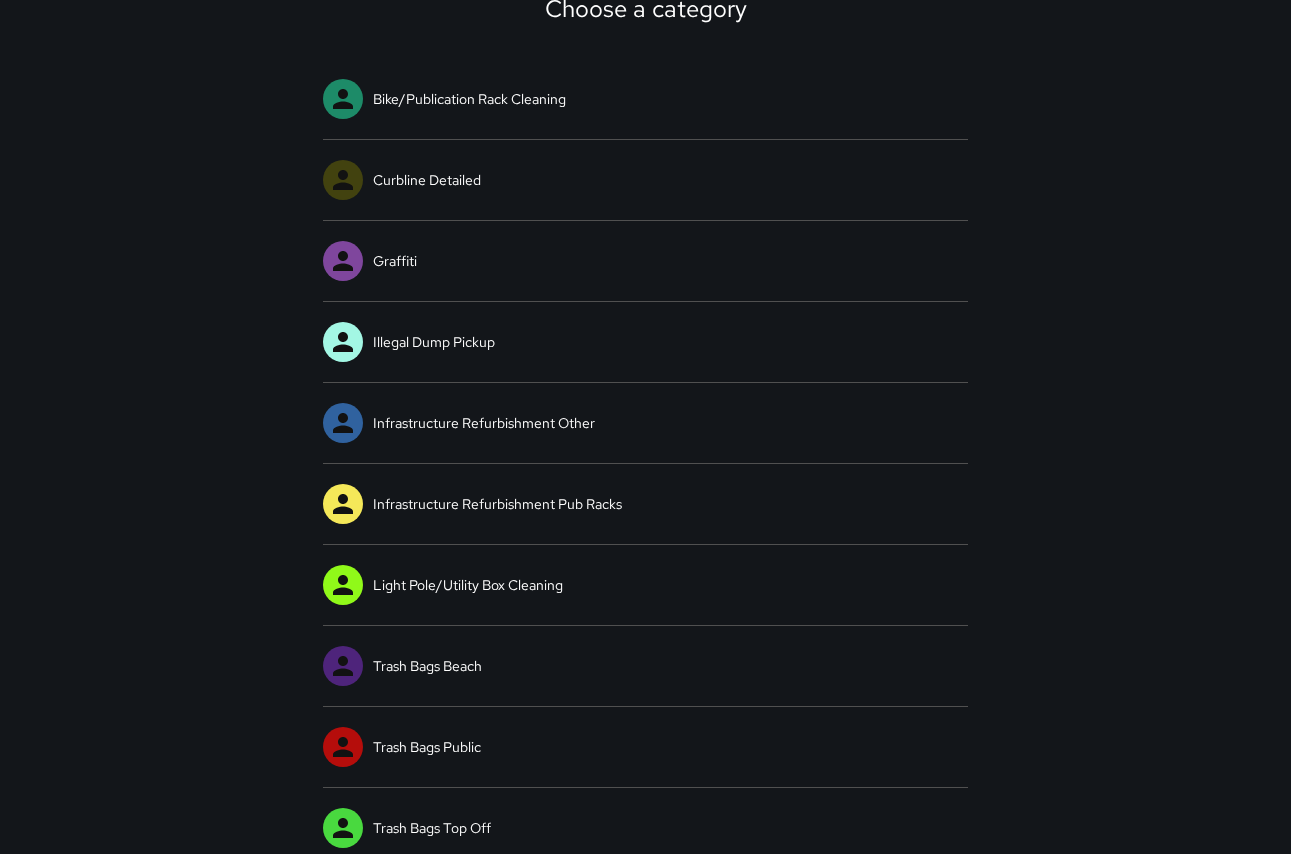 click on "Choose a category Bike/Publication Rack Cleaning Curbline Detailed Graffiti Illegal Dump Pickup Infrastructure Refurbishment Other Infrastructure Refurbishment Pub Racks Light Pole/Utility Box Cleaning Trash Bags Beach Trash Bags Public Trash Bags Top Off Trash Can Big Belly Cleaning Trash Can Cleaning Trike Other Trike Spill Trike Urine/Defecation Urine/Defecation XXX Drains Cleared XXX Graffiti Bike Rack XXX Graffiti Light Pole XXX Graffiti Trash Can or Infrastructure XXX Graffiti/Poster/Sticker Removed XXX Pickup trash" at bounding box center [645, 872] 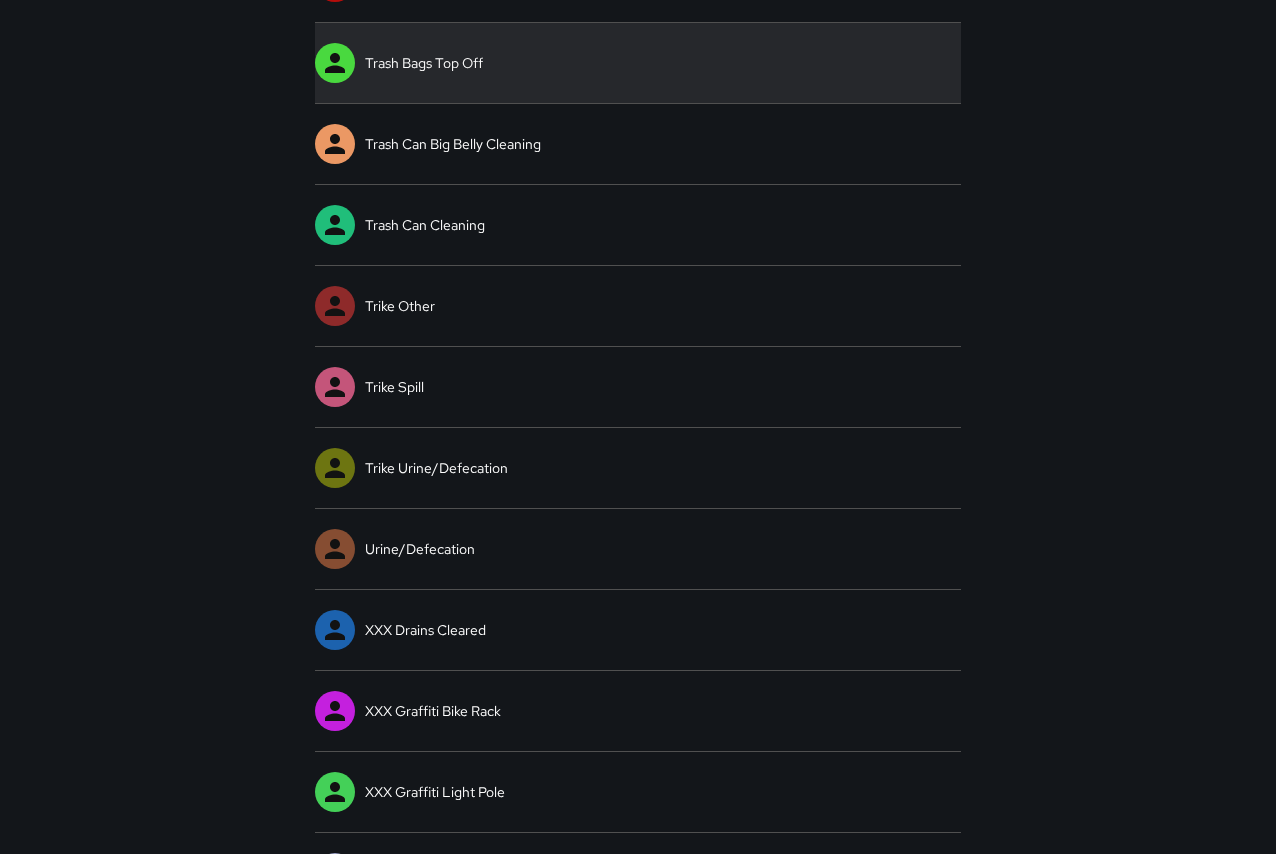 scroll, scrollTop: 1137, scrollLeft: 0, axis: vertical 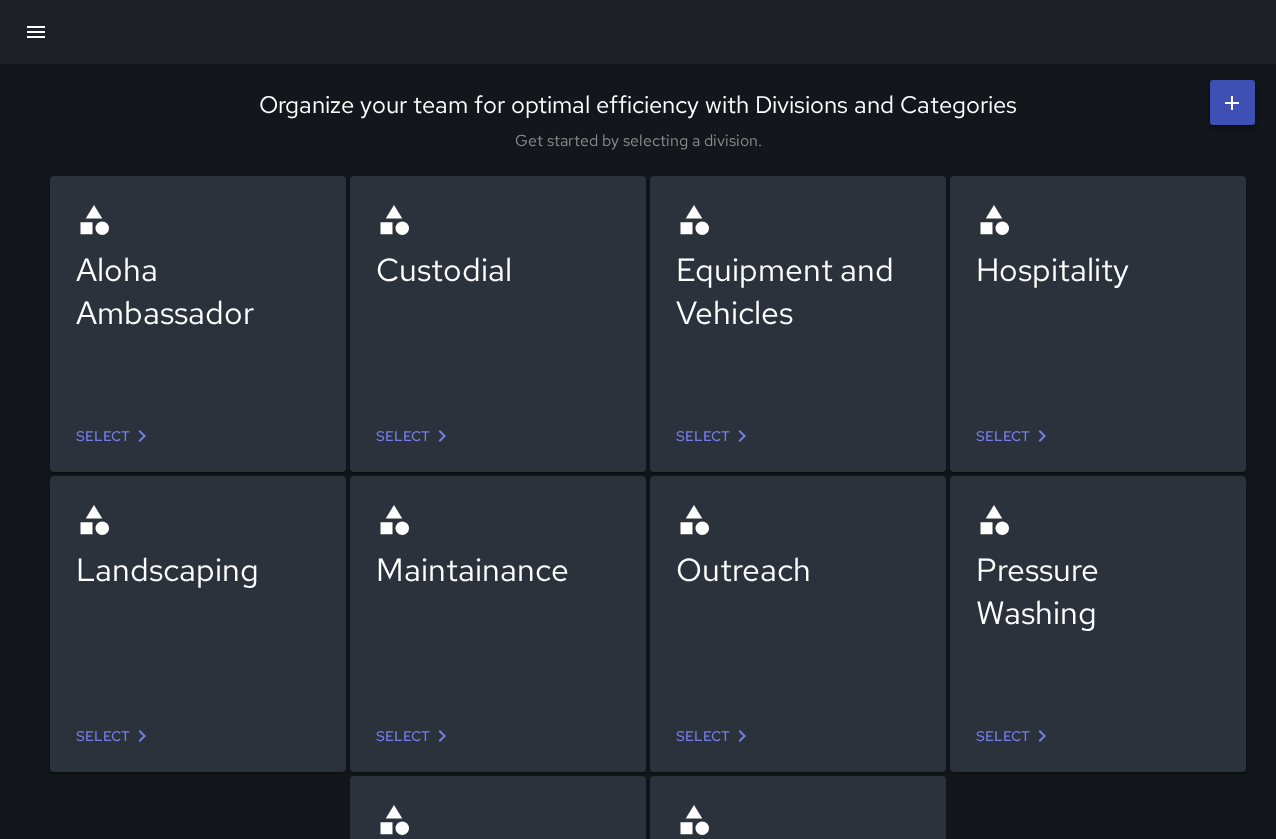 click on "Select" at bounding box center [415, 436] 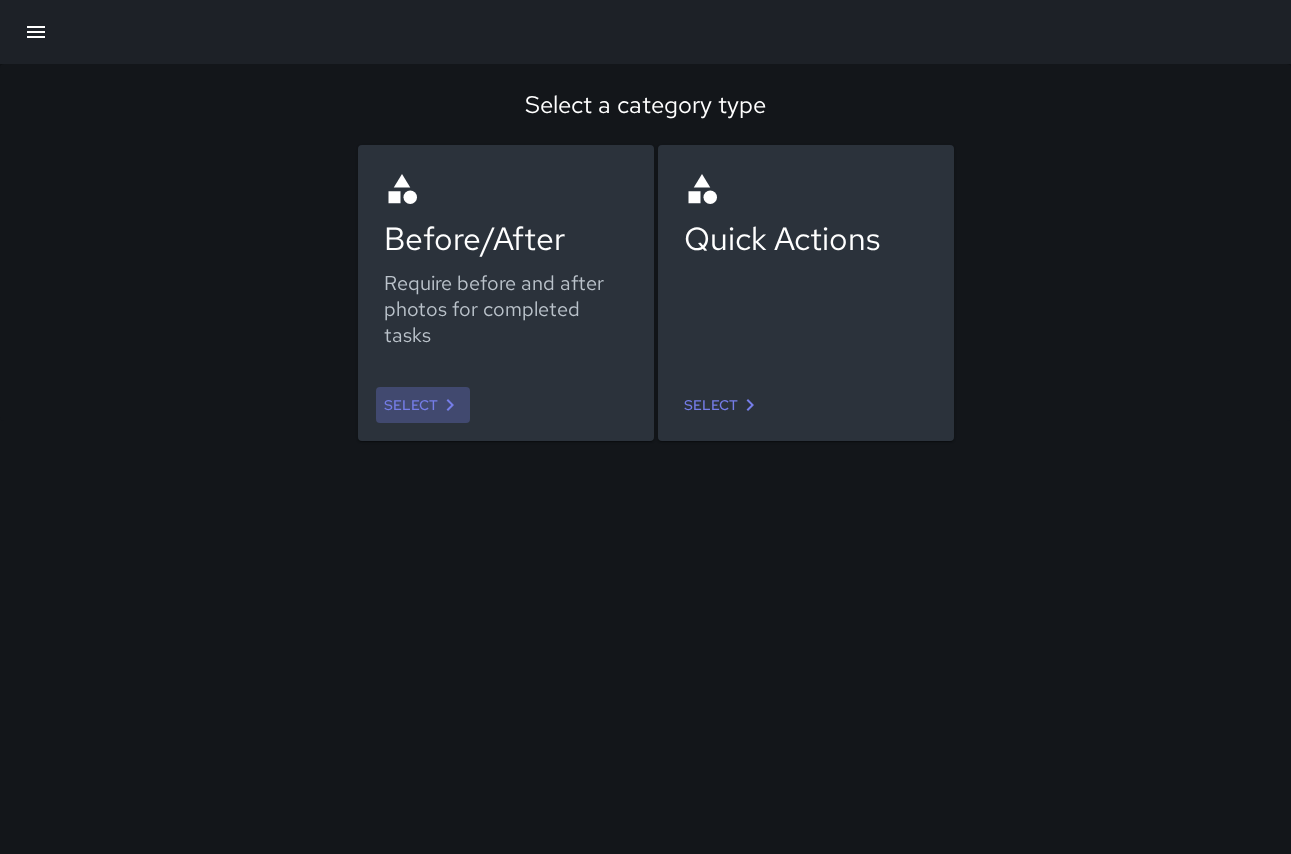 click on "Select" at bounding box center (423, 405) 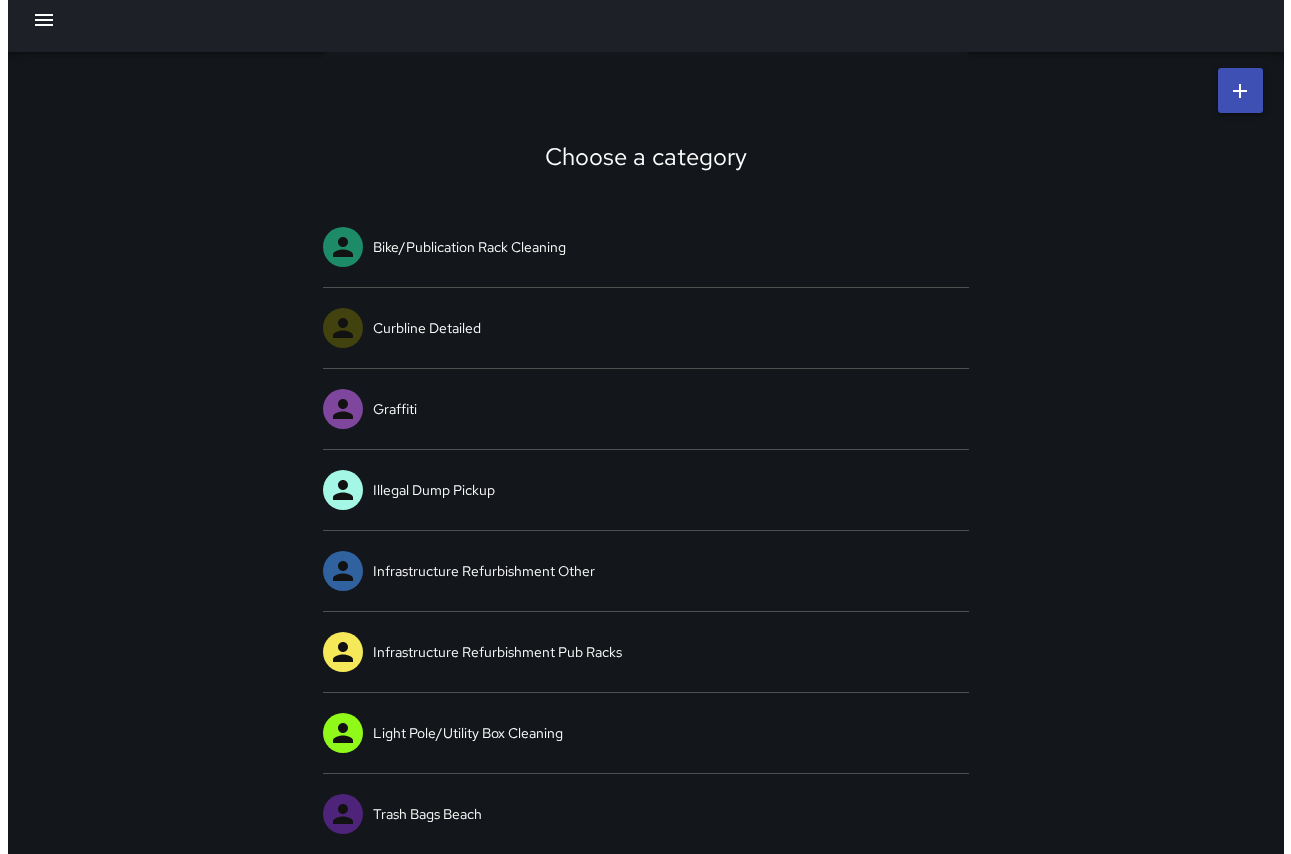 scroll, scrollTop: 0, scrollLeft: 0, axis: both 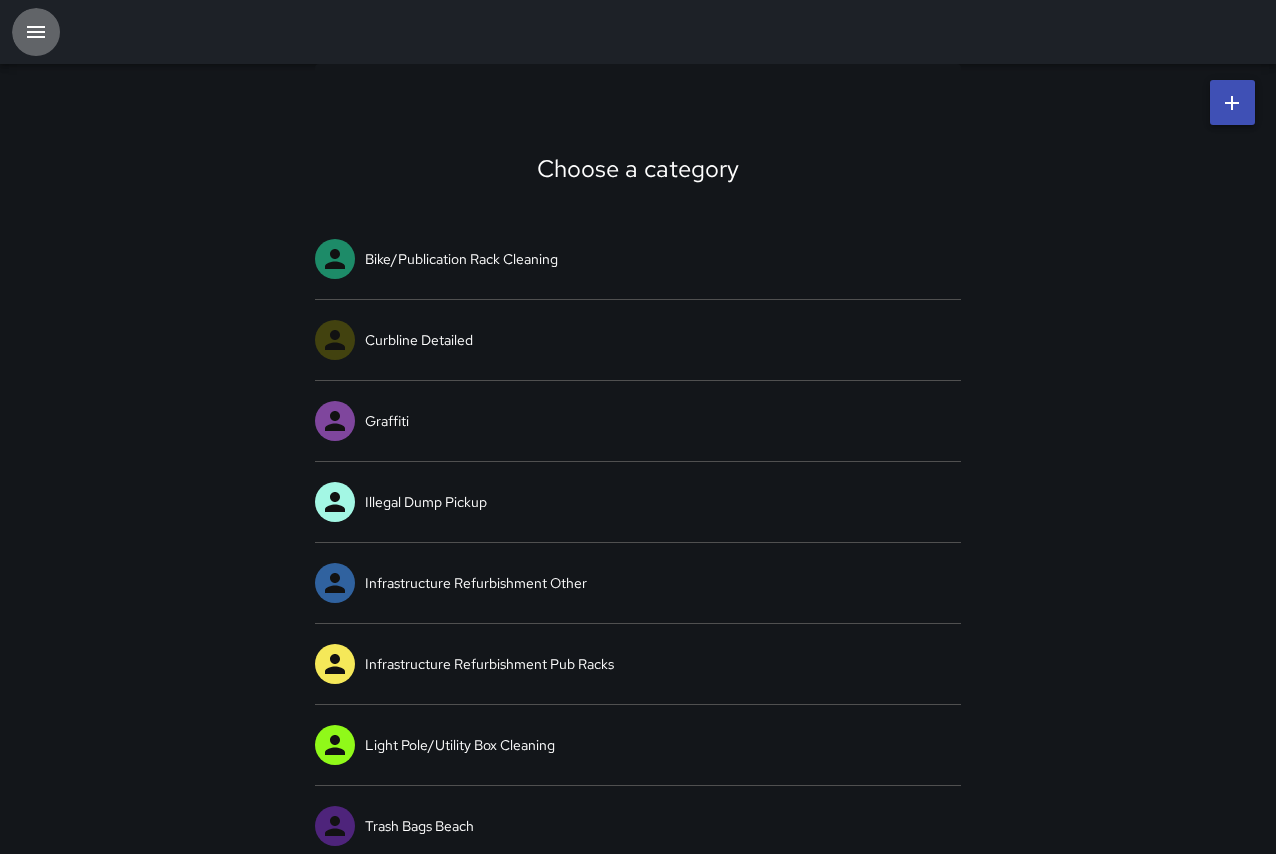click 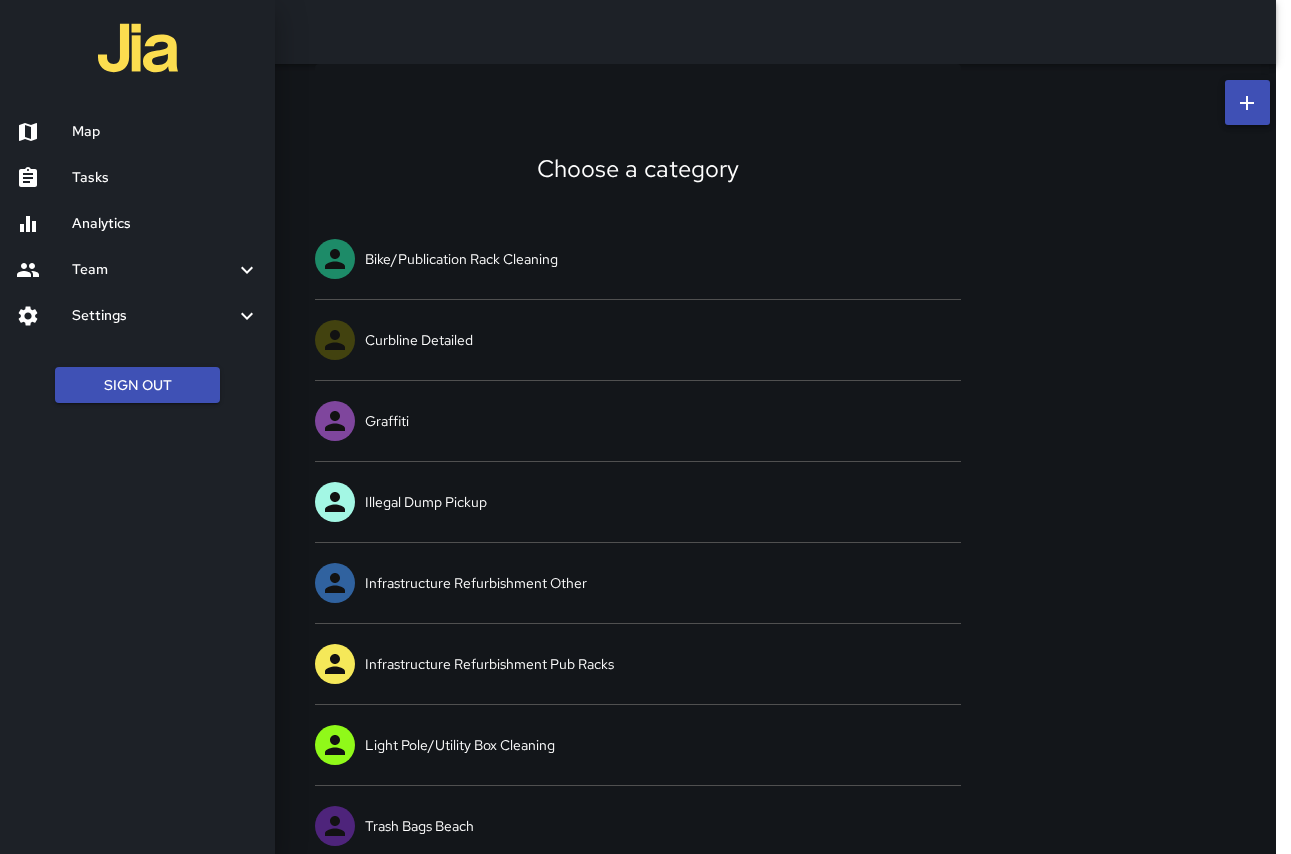 drag, startPoint x: 453, startPoint y: 127, endPoint x: 438, endPoint y: 114, distance: 19.849434 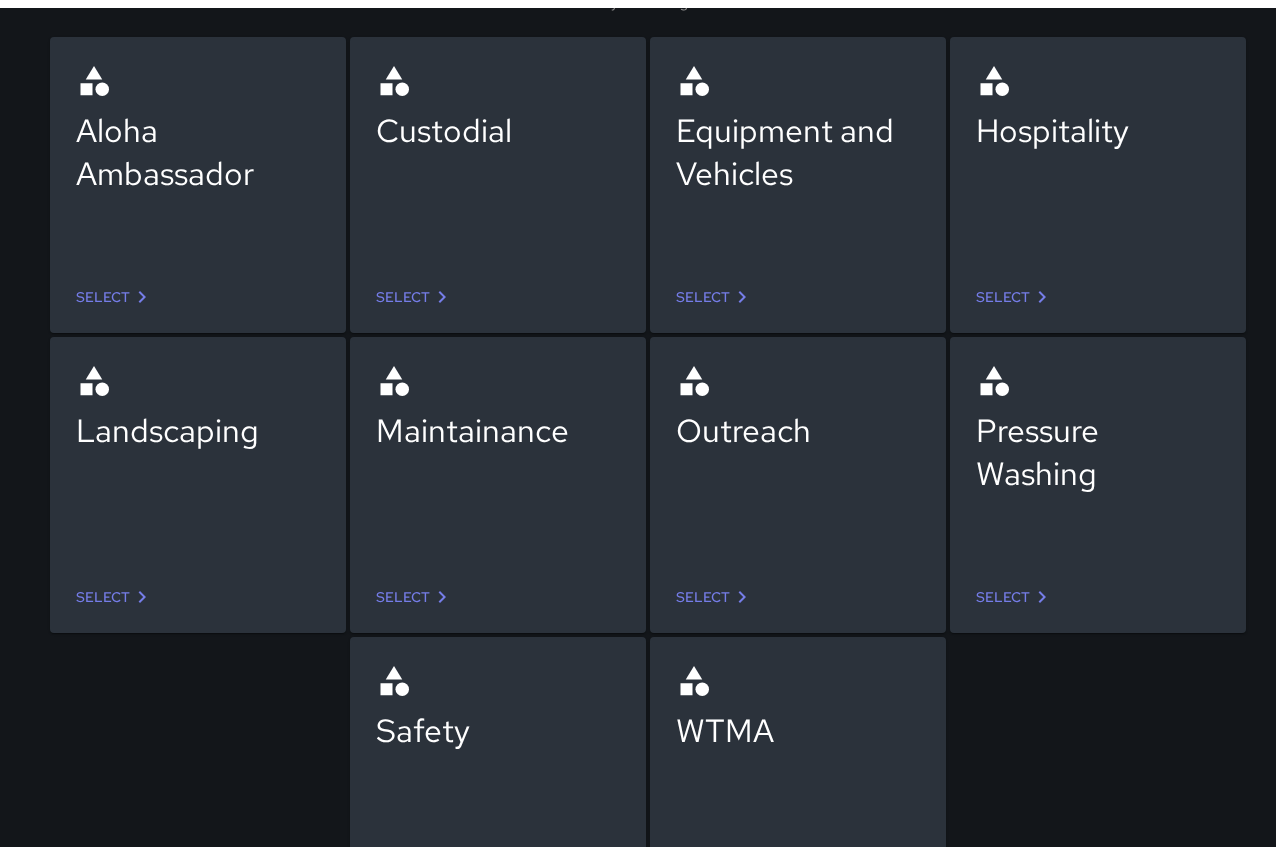 scroll, scrollTop: 0, scrollLeft: 0, axis: both 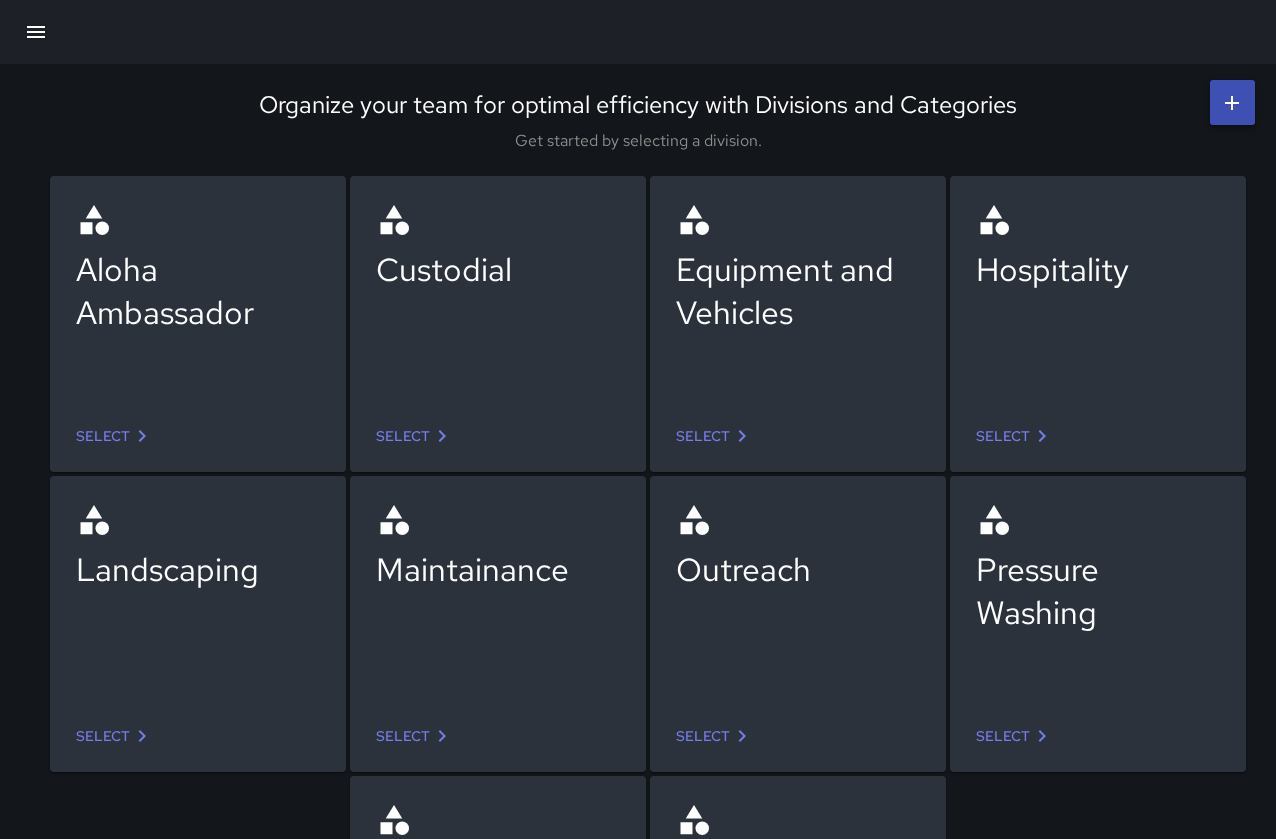 click on "Select" at bounding box center [115, 436] 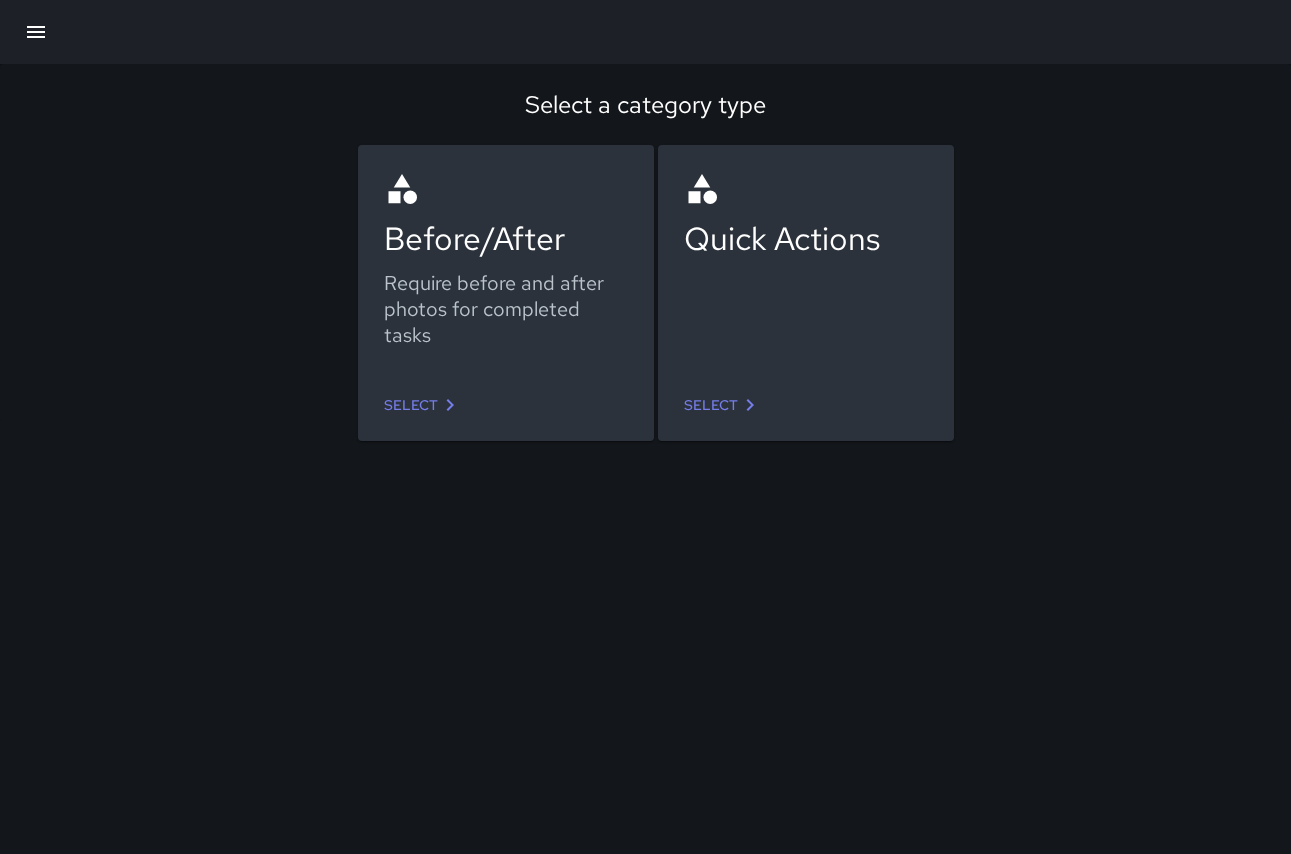 click 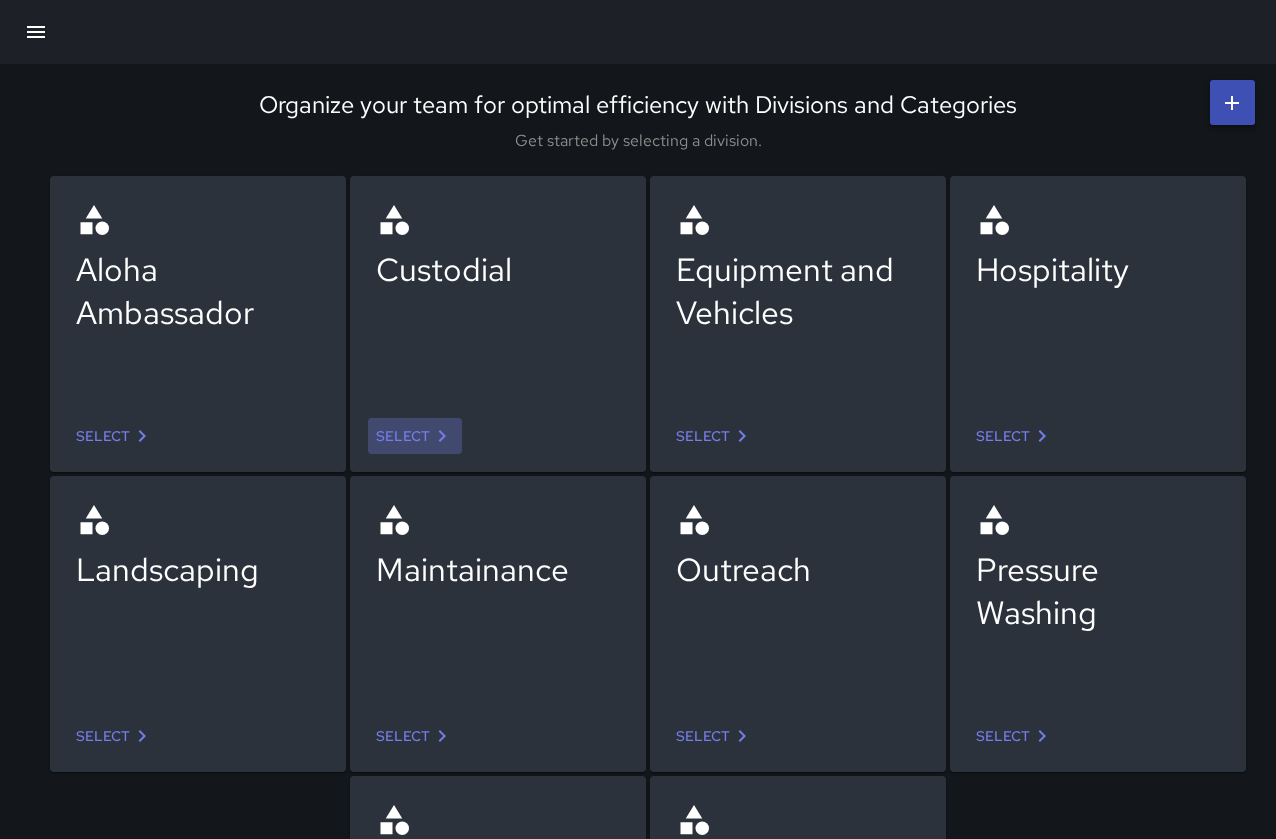 click on "Select" at bounding box center (415, 436) 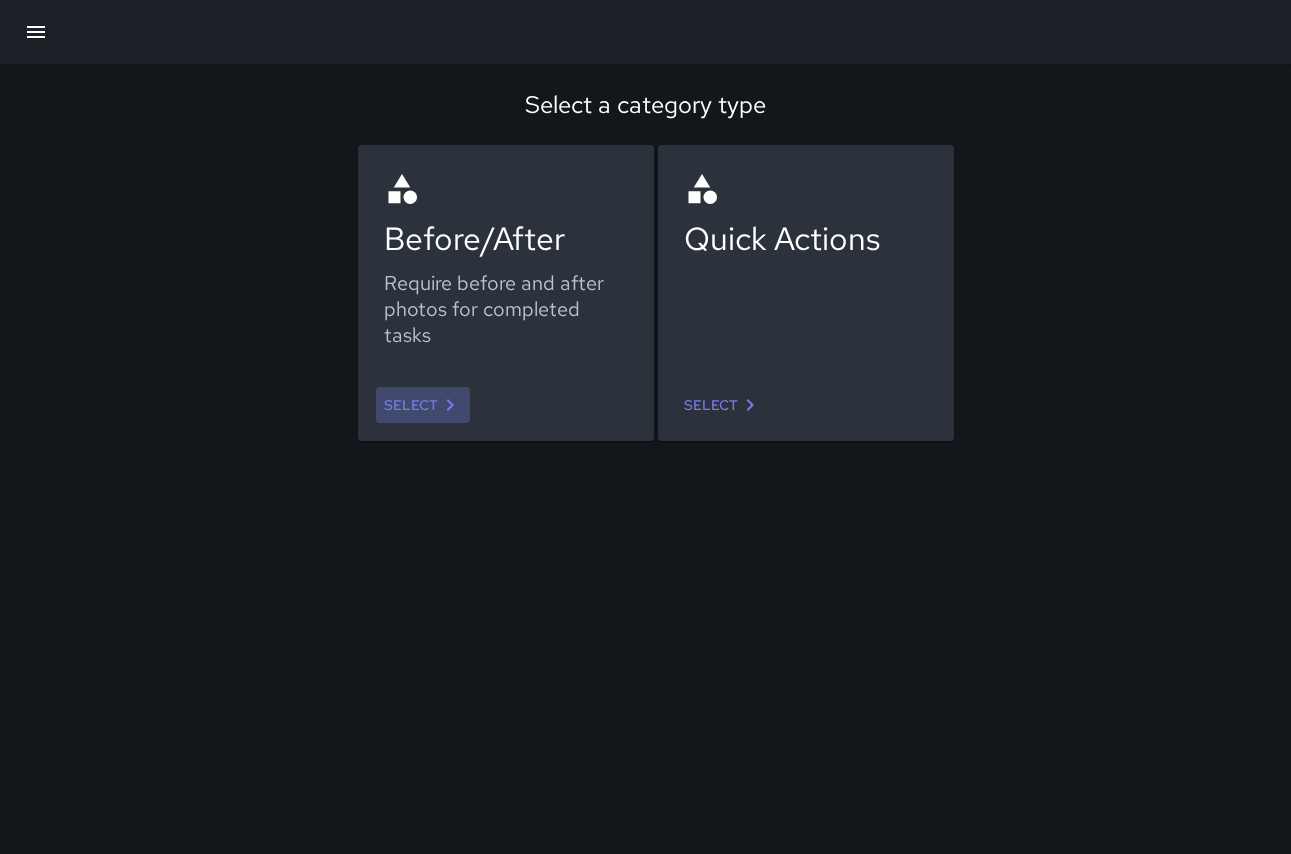 click on "Select" at bounding box center [423, 405] 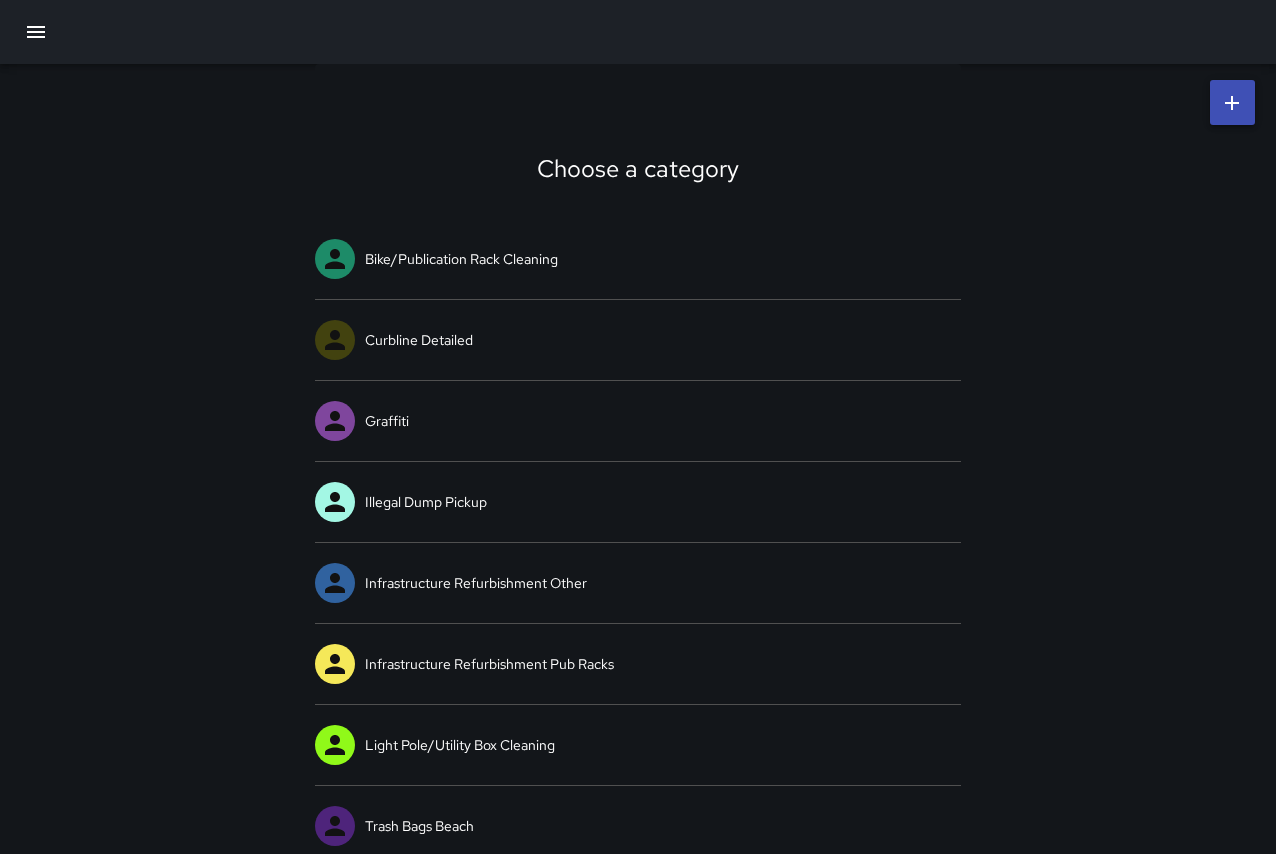 scroll, scrollTop: 1137, scrollLeft: 0, axis: vertical 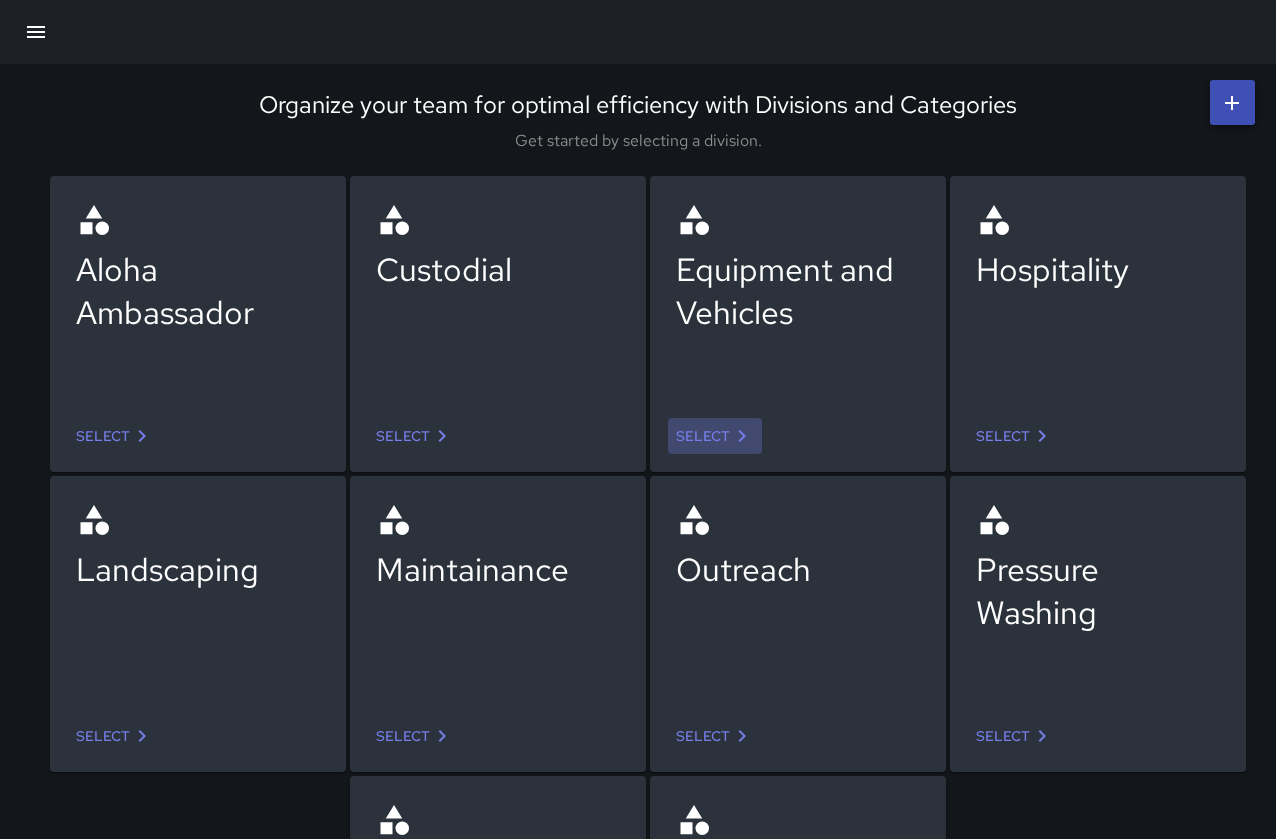 click on "Select" at bounding box center [715, 436] 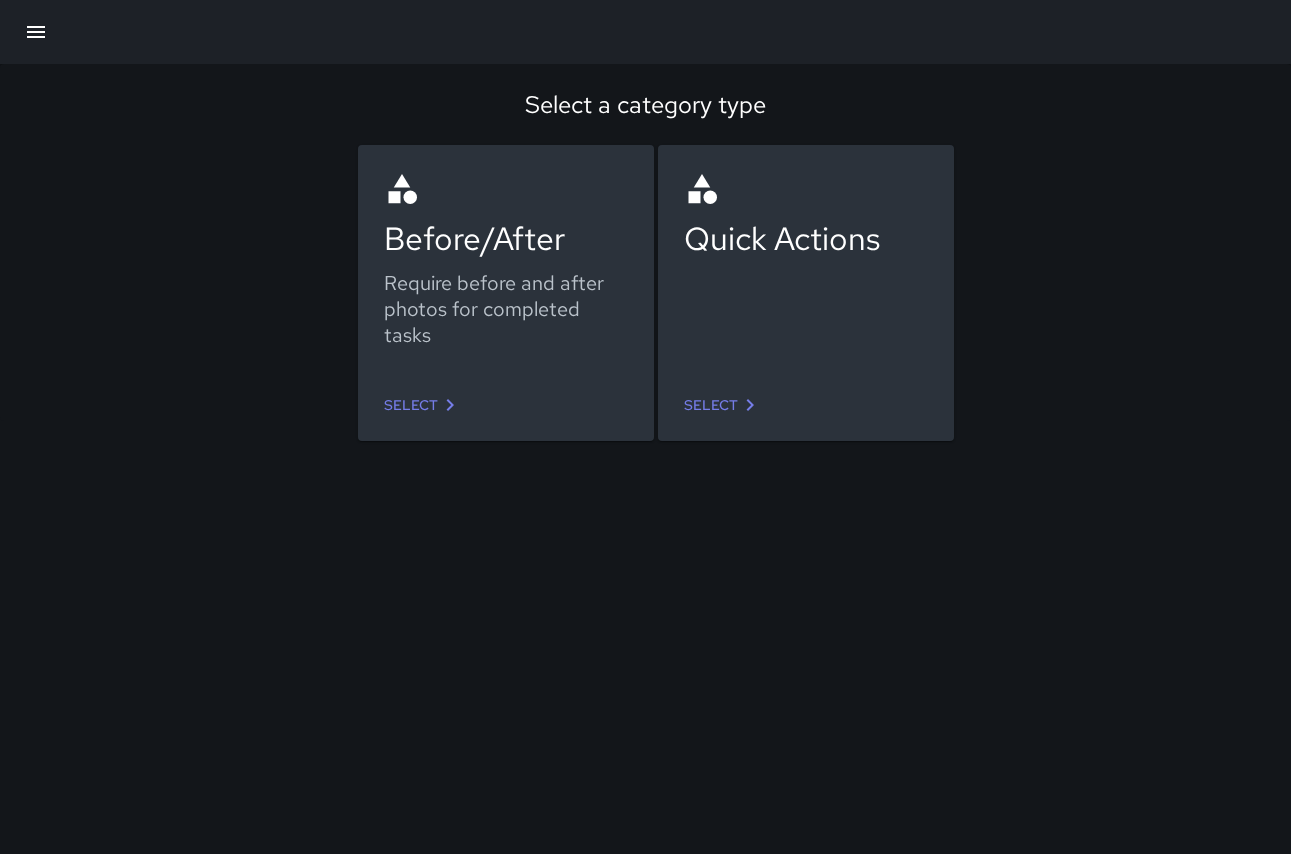 click on "Select" at bounding box center [506, 405] 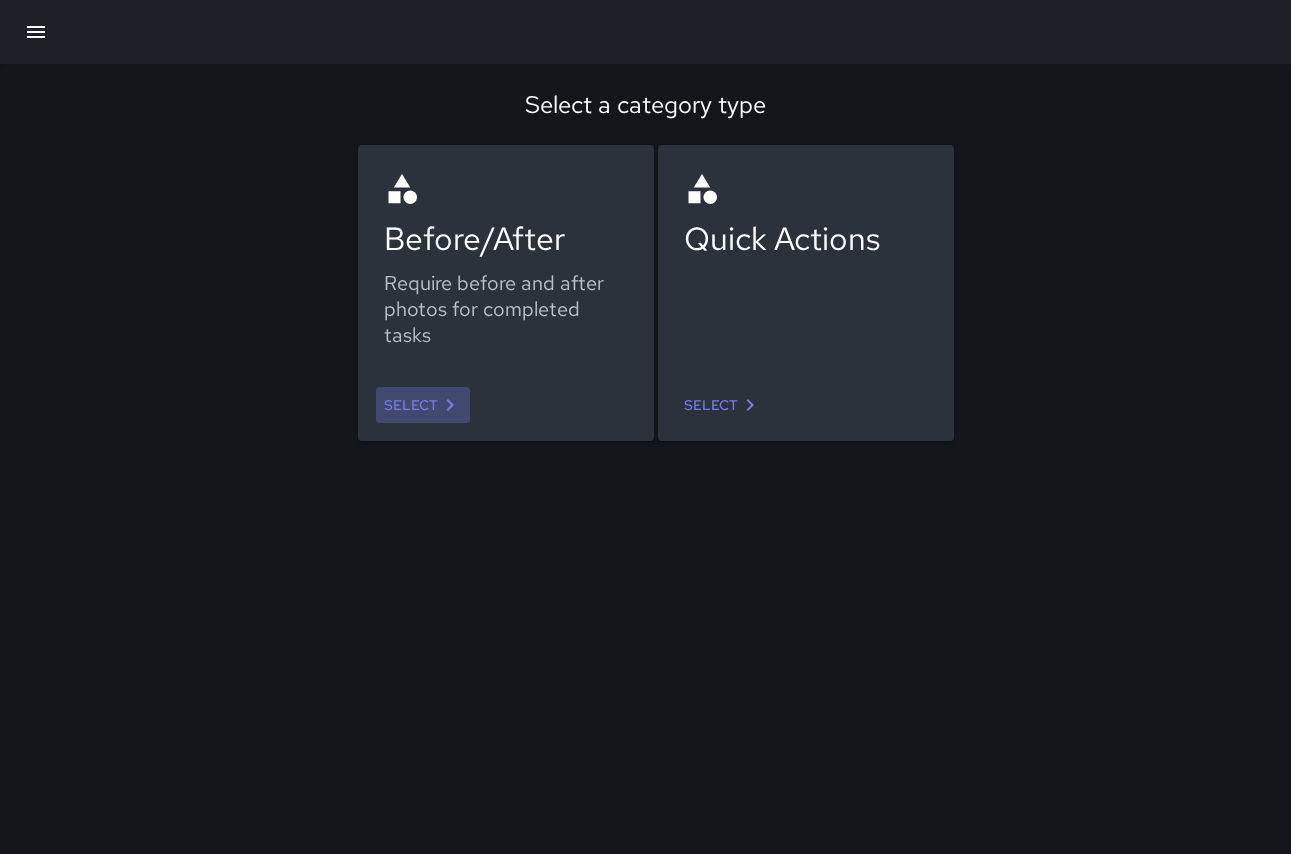 click 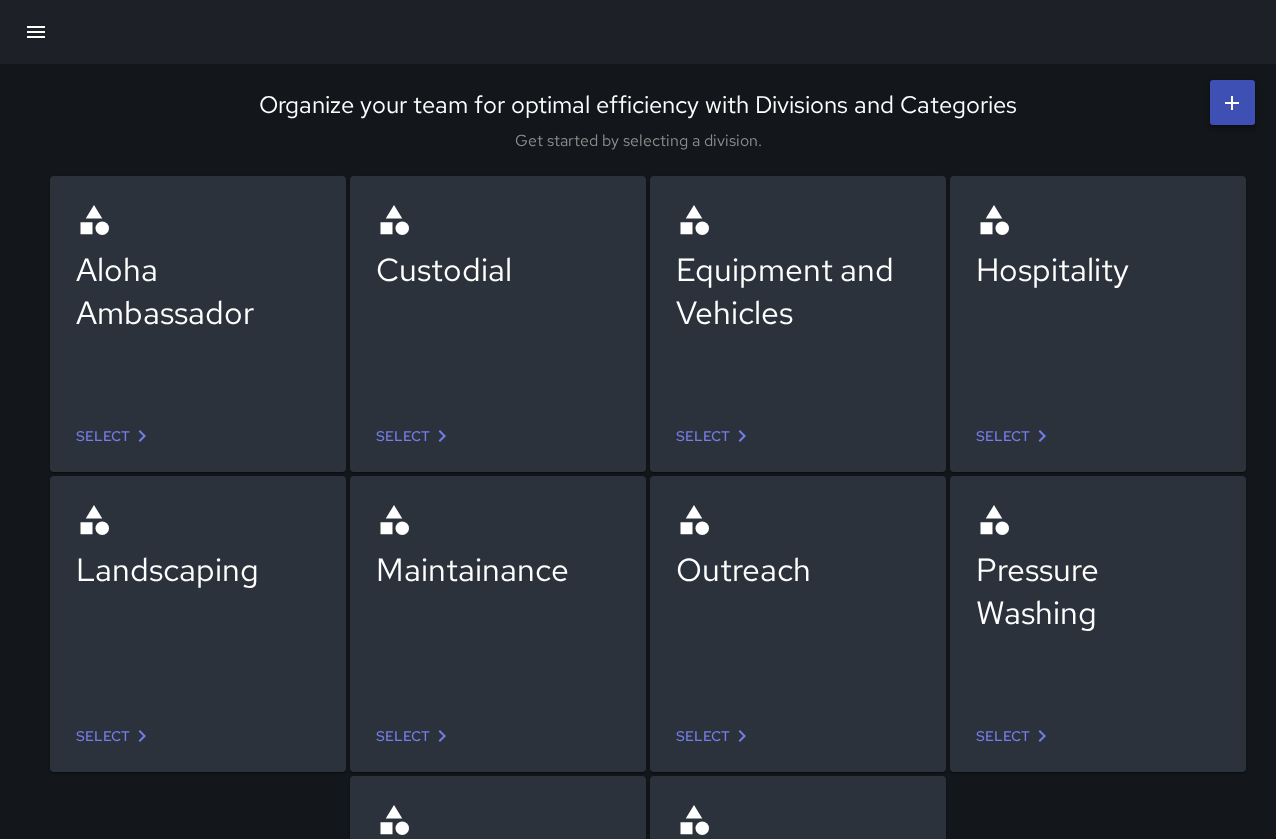 click on "Select" at bounding box center [1015, 436] 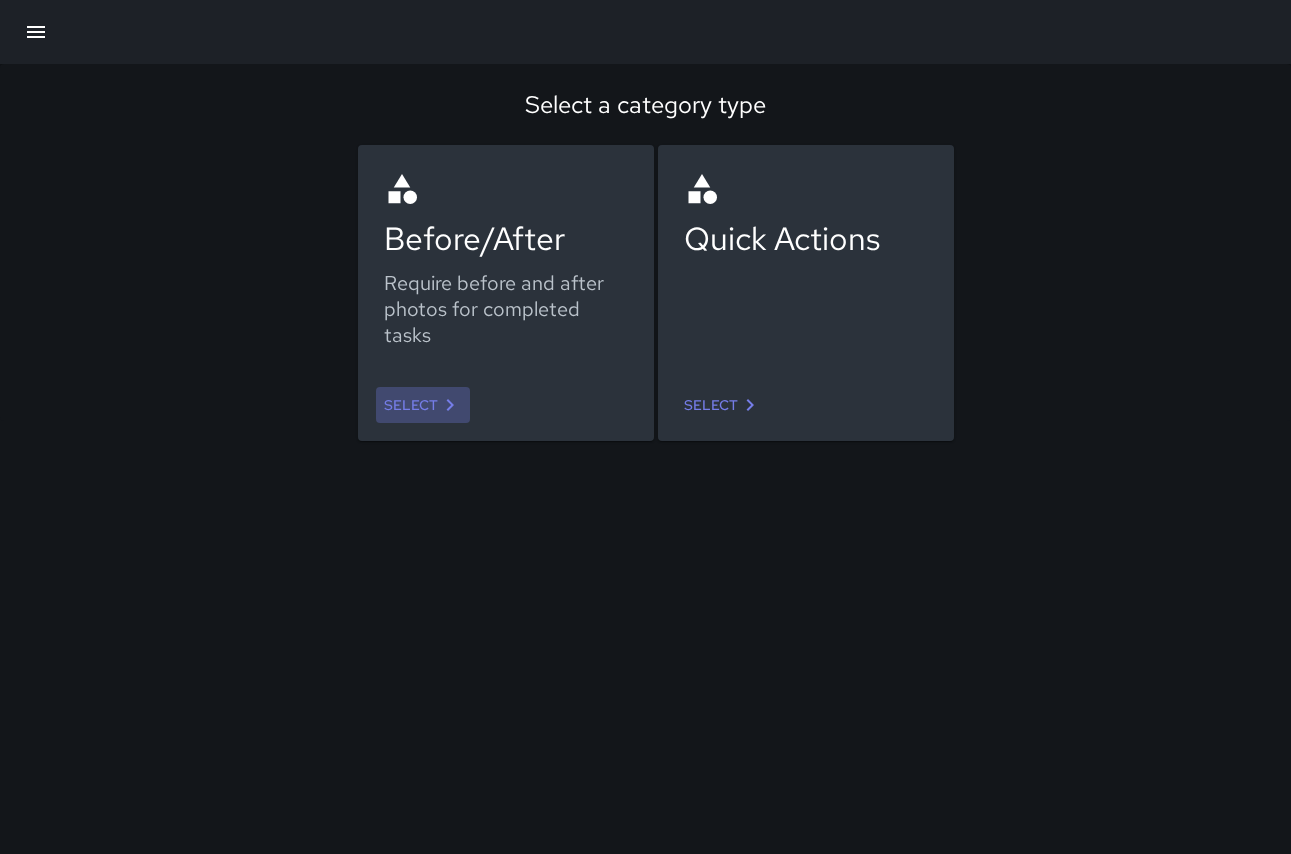 click 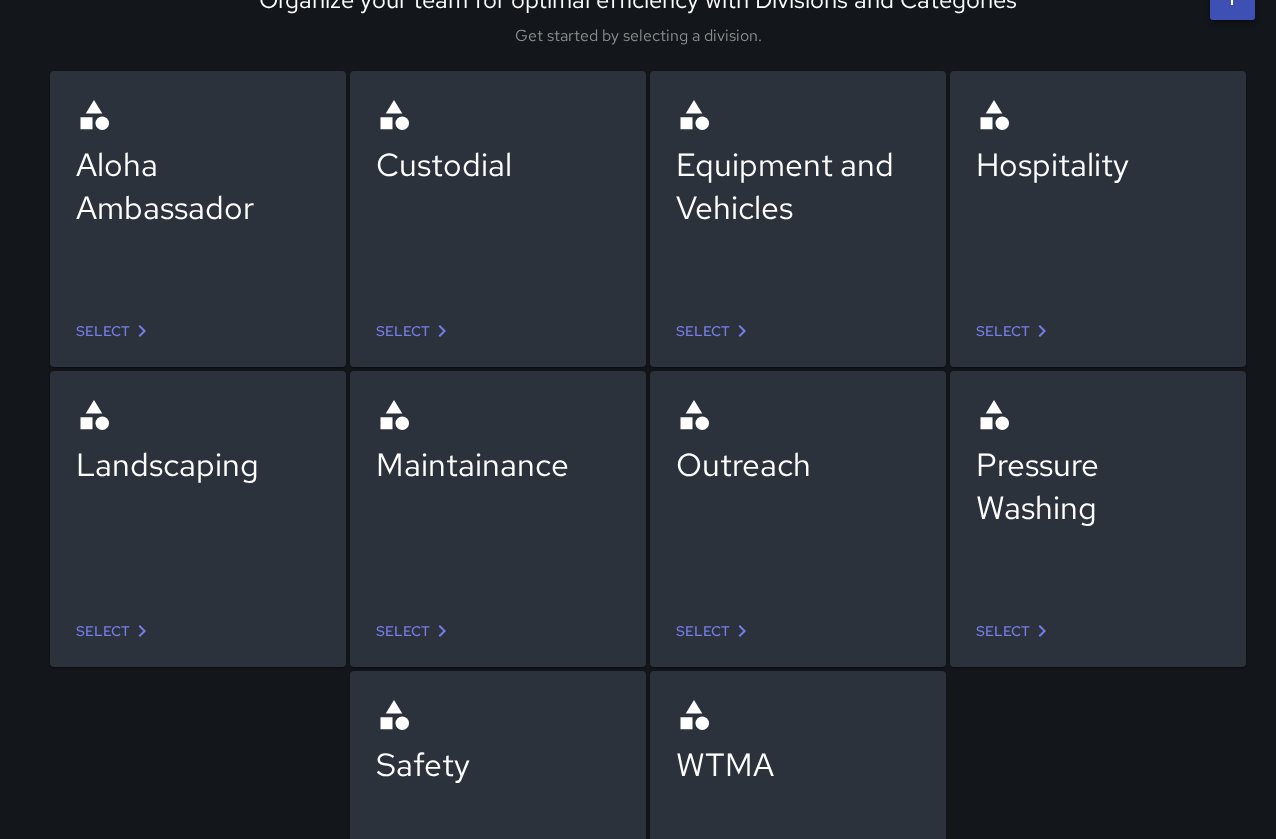 scroll, scrollTop: 110, scrollLeft: 0, axis: vertical 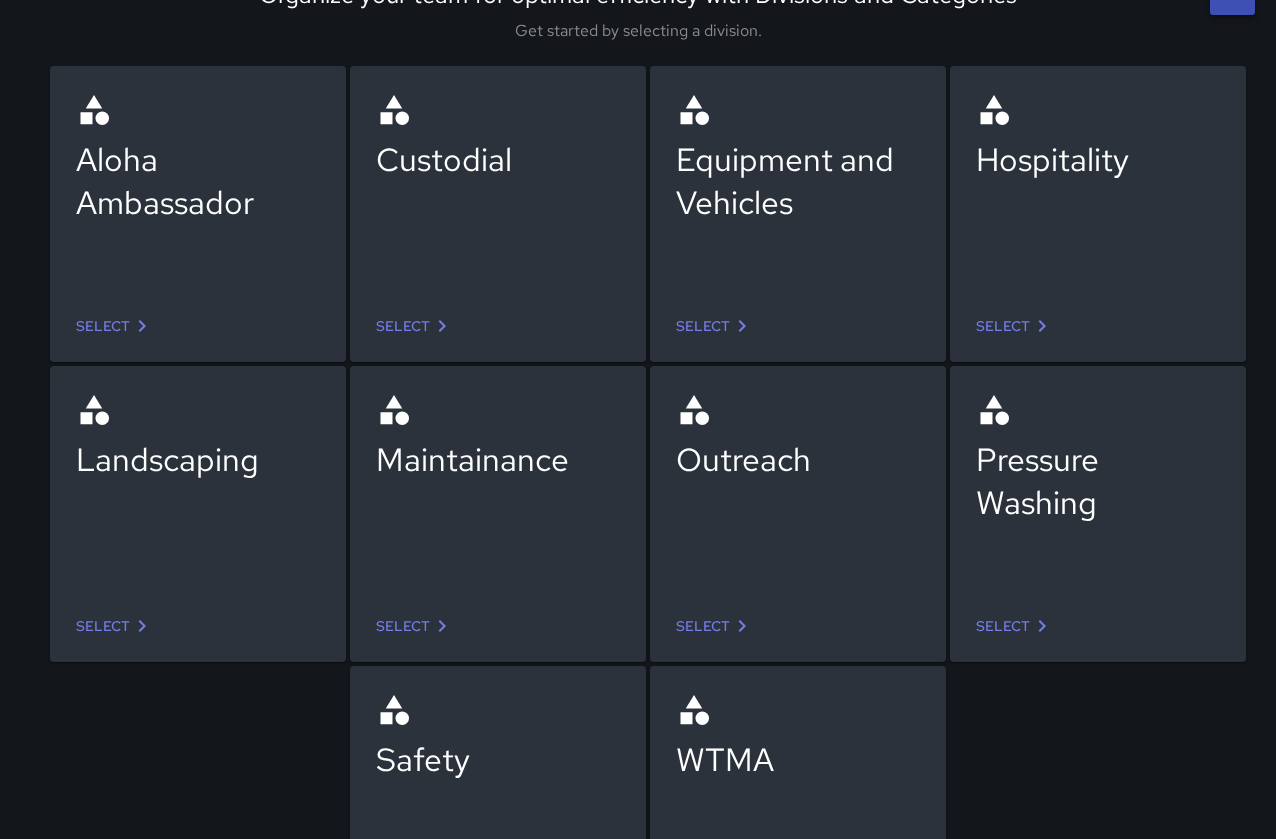 click on "Select" at bounding box center (715, 626) 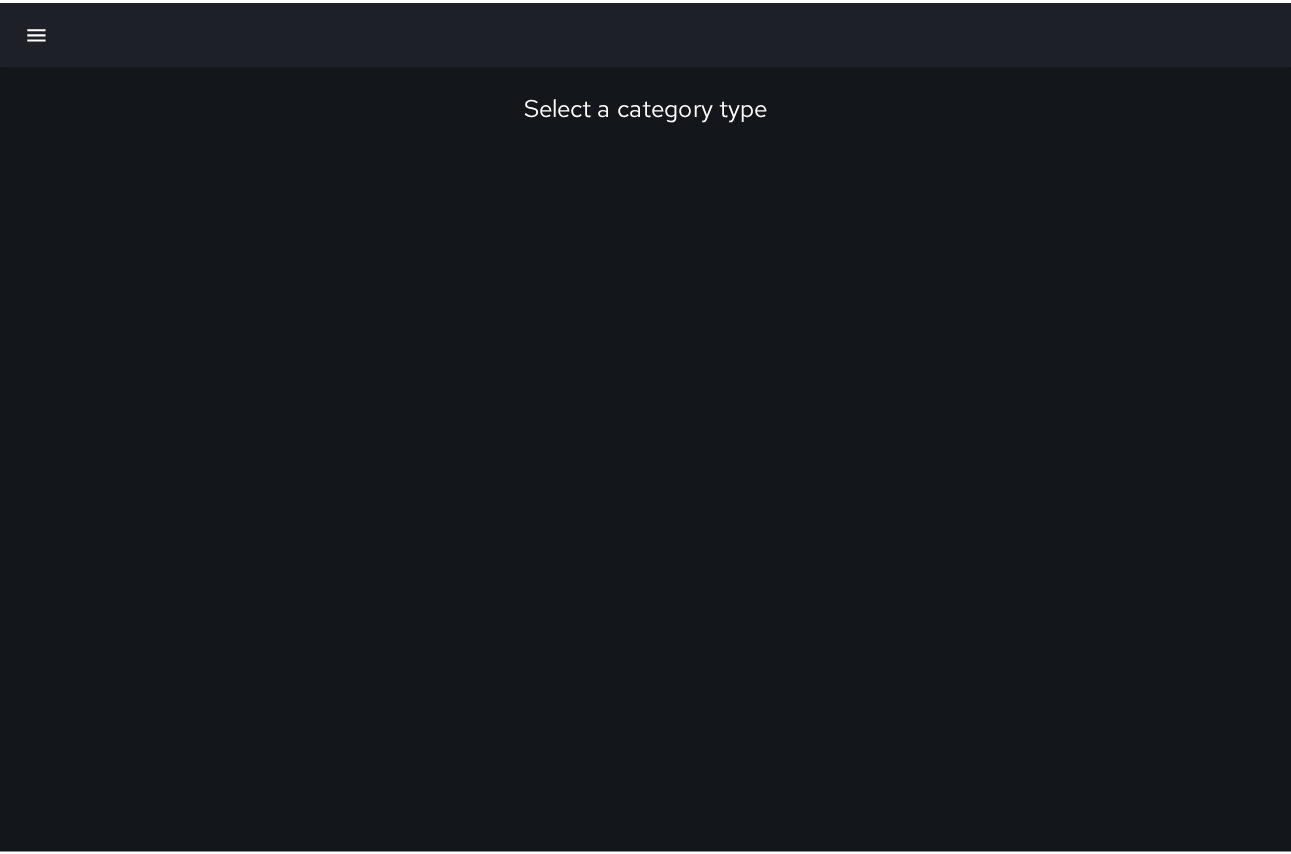 scroll, scrollTop: 0, scrollLeft: 0, axis: both 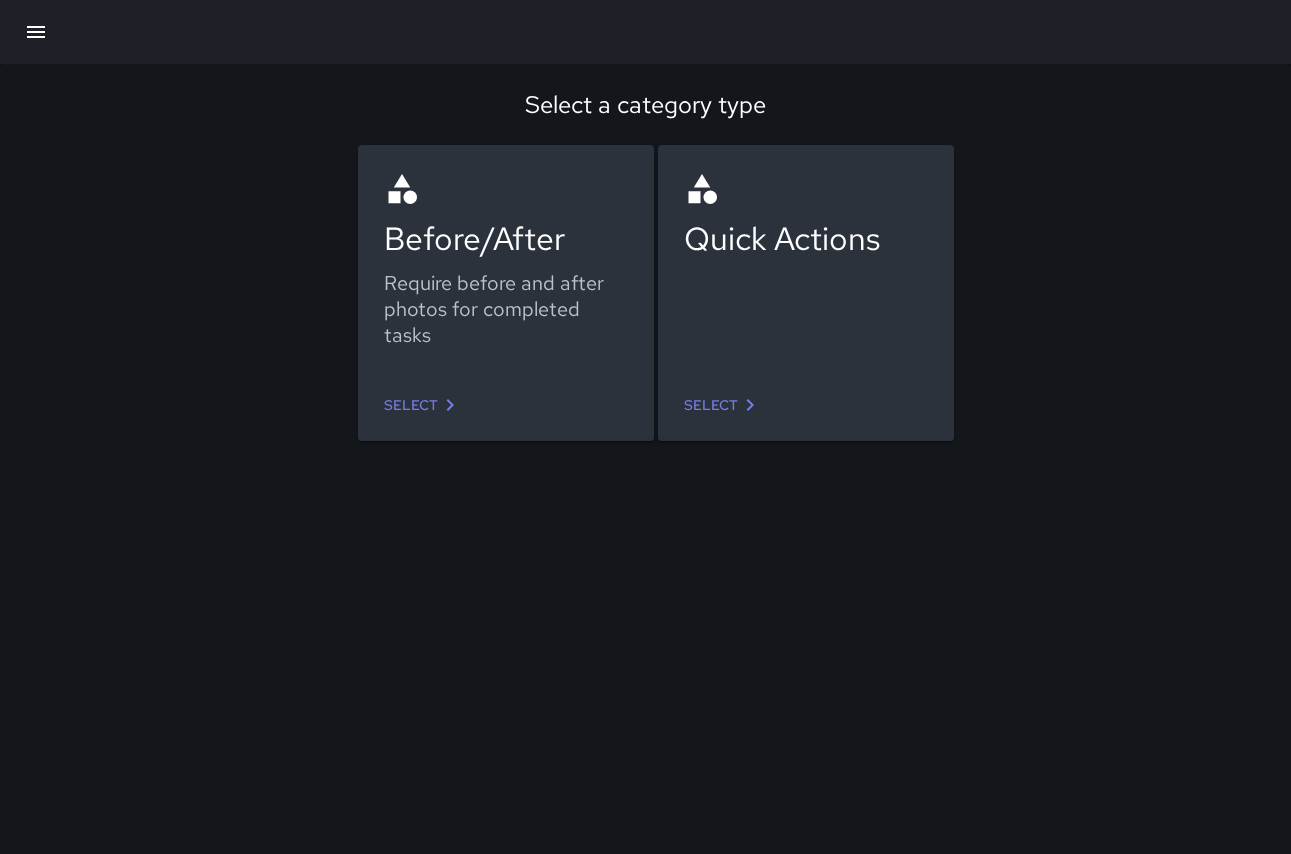click on "Select" at bounding box center [506, 405] 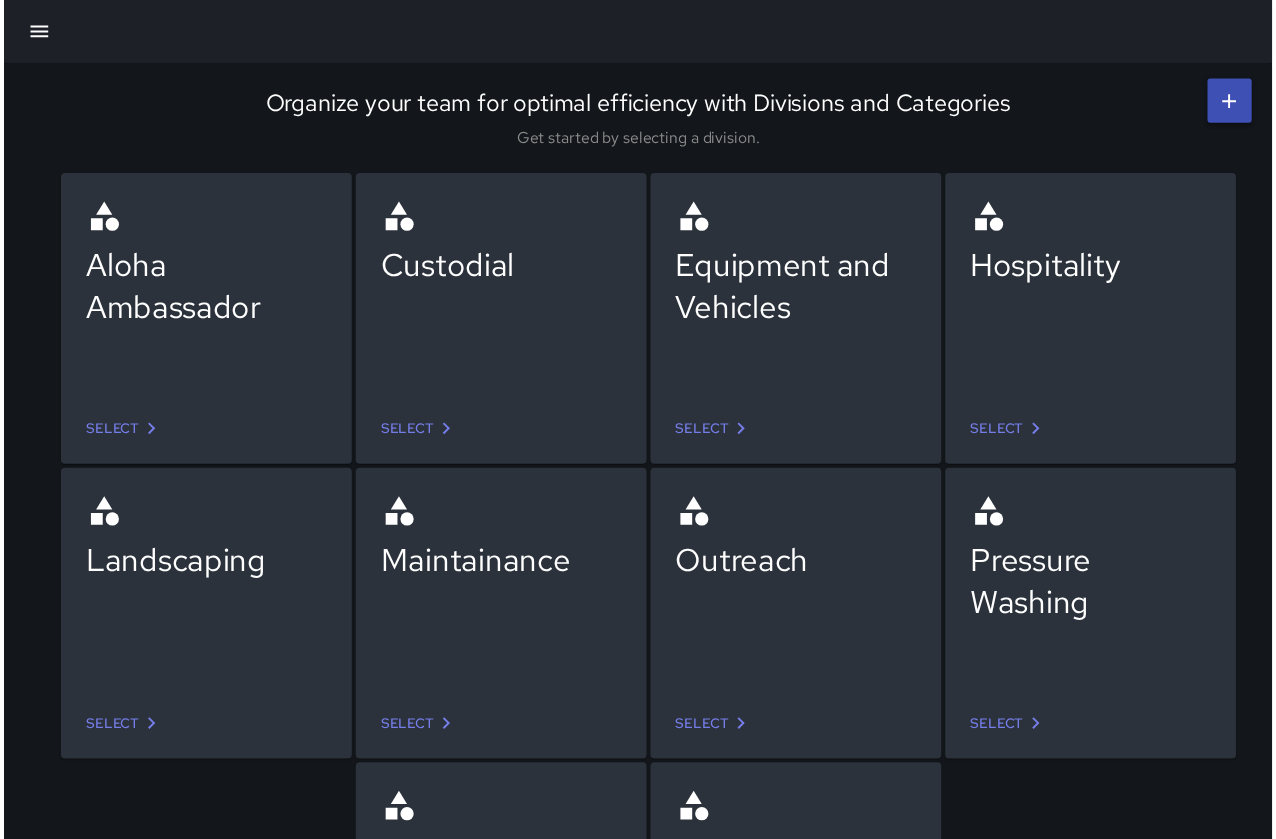 scroll, scrollTop: 110, scrollLeft: 0, axis: vertical 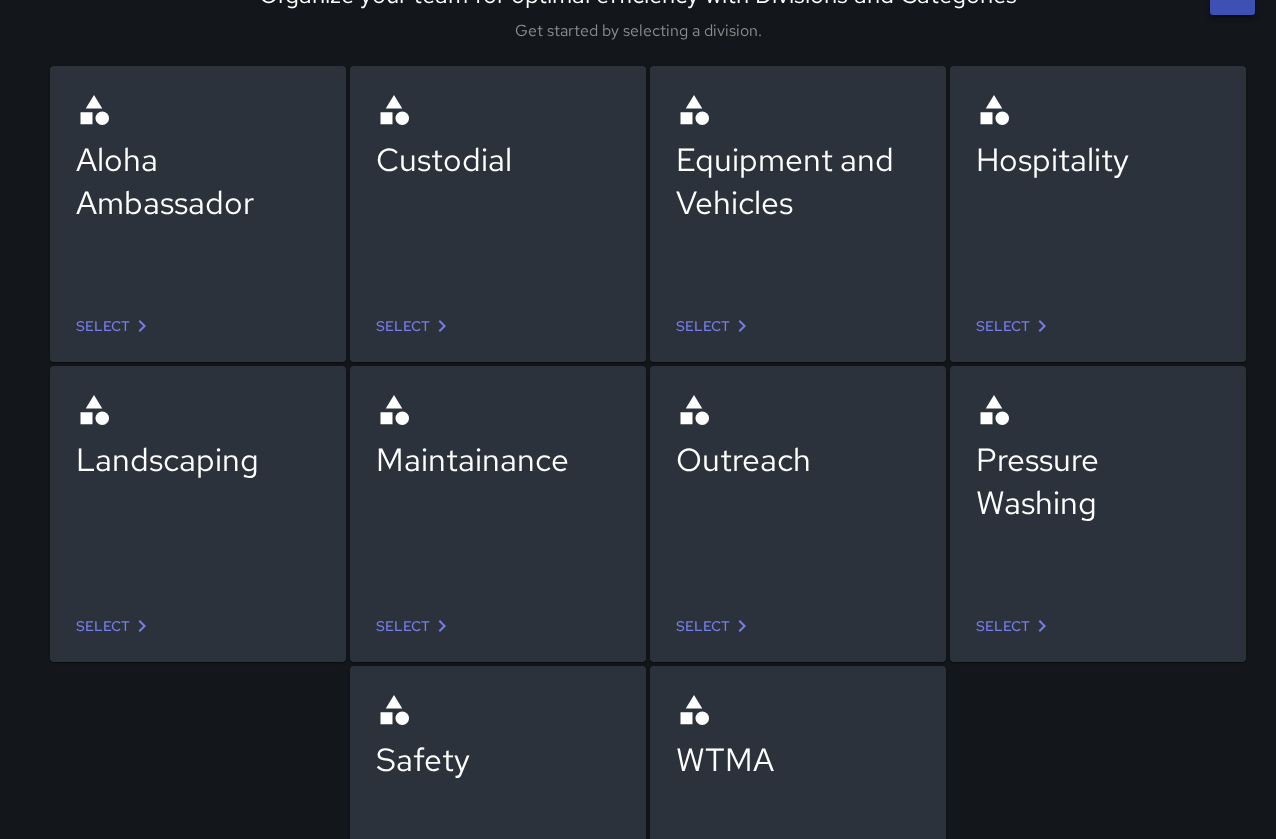 click on "Select" at bounding box center [1015, 626] 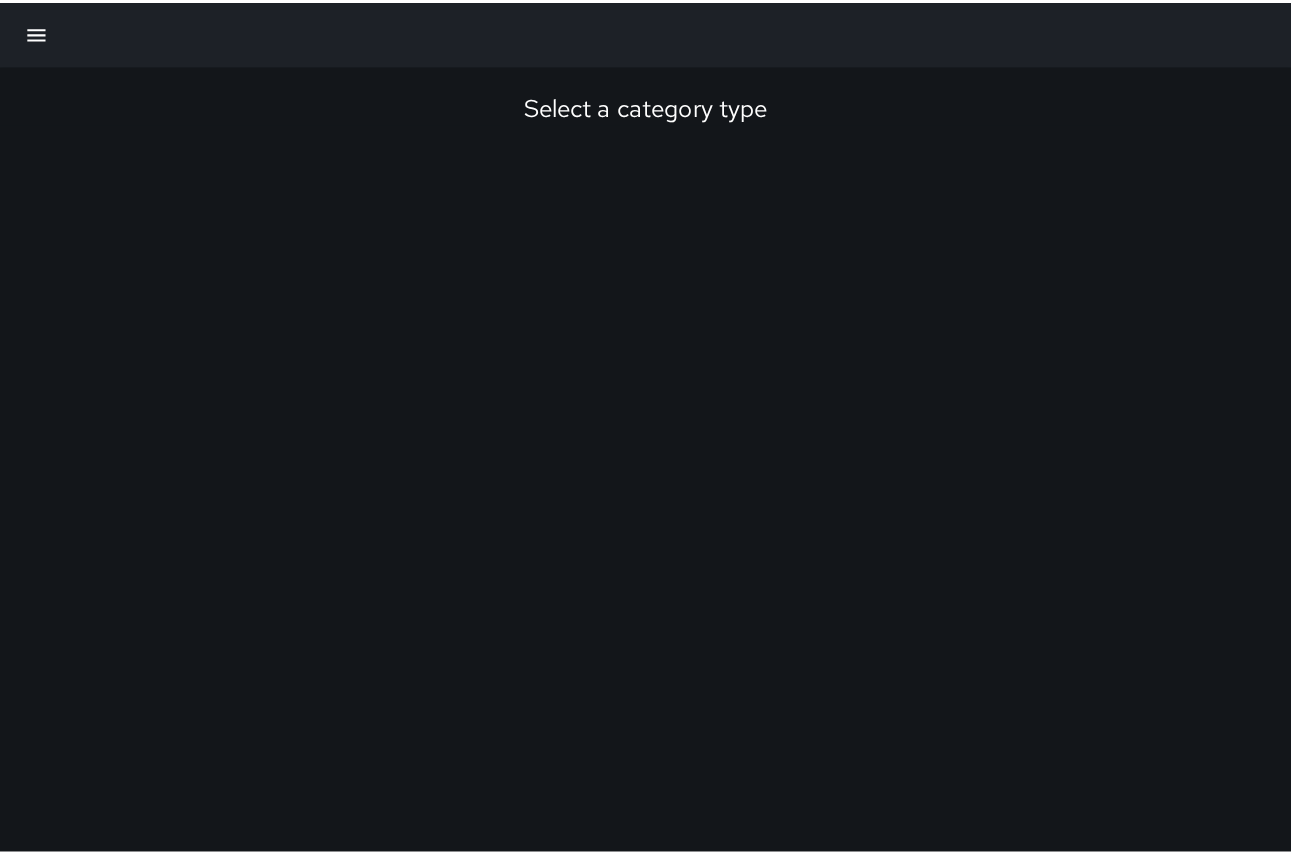 scroll, scrollTop: 0, scrollLeft: 0, axis: both 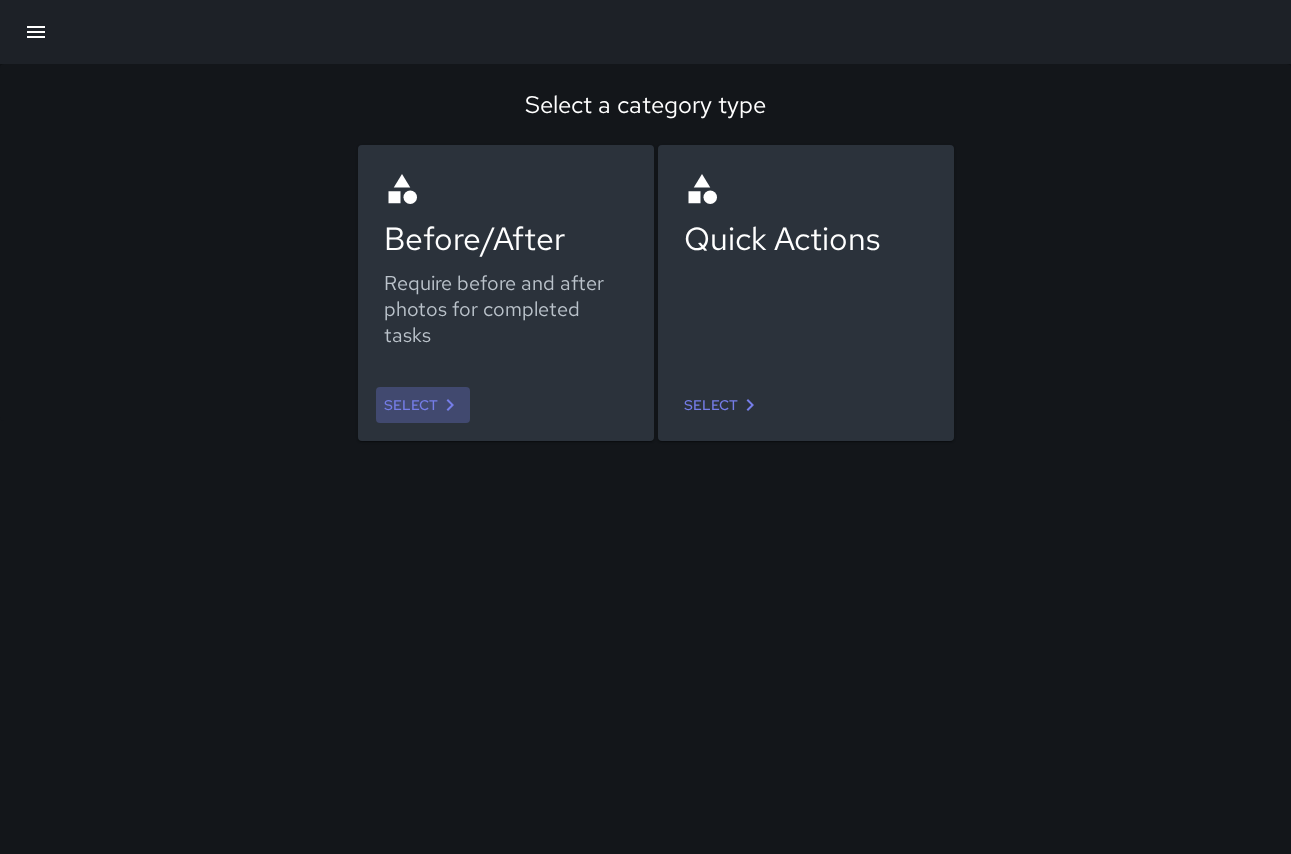 click on "Select" at bounding box center [423, 405] 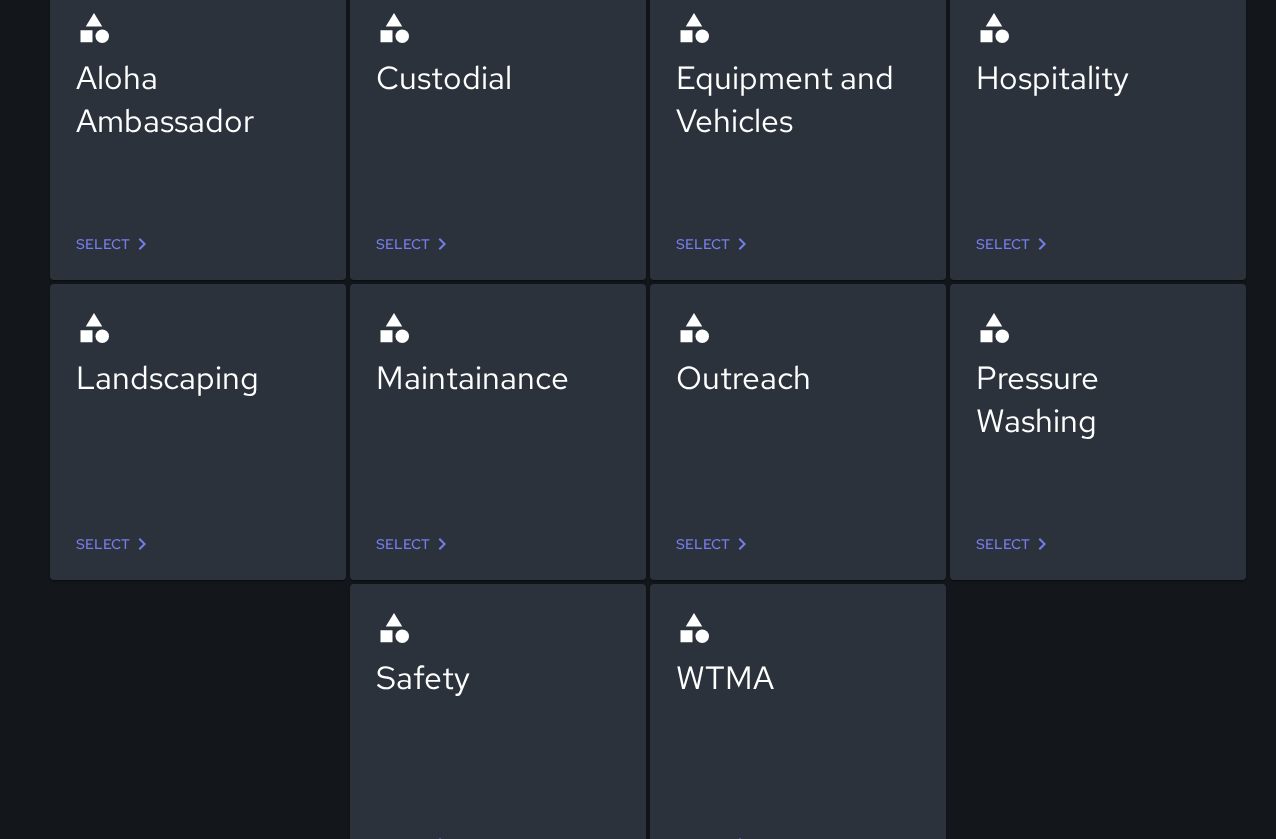 scroll, scrollTop: 234, scrollLeft: 0, axis: vertical 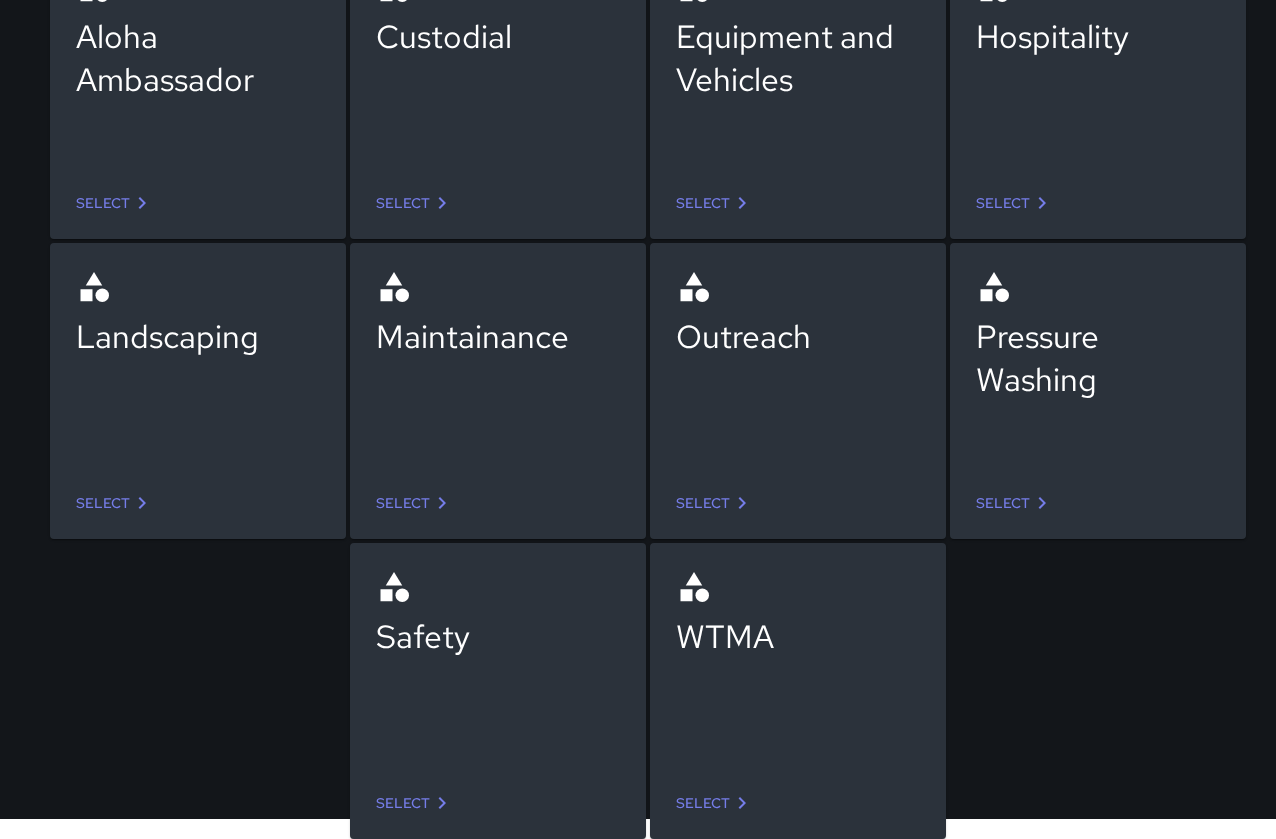 click on "Select" at bounding box center [415, 803] 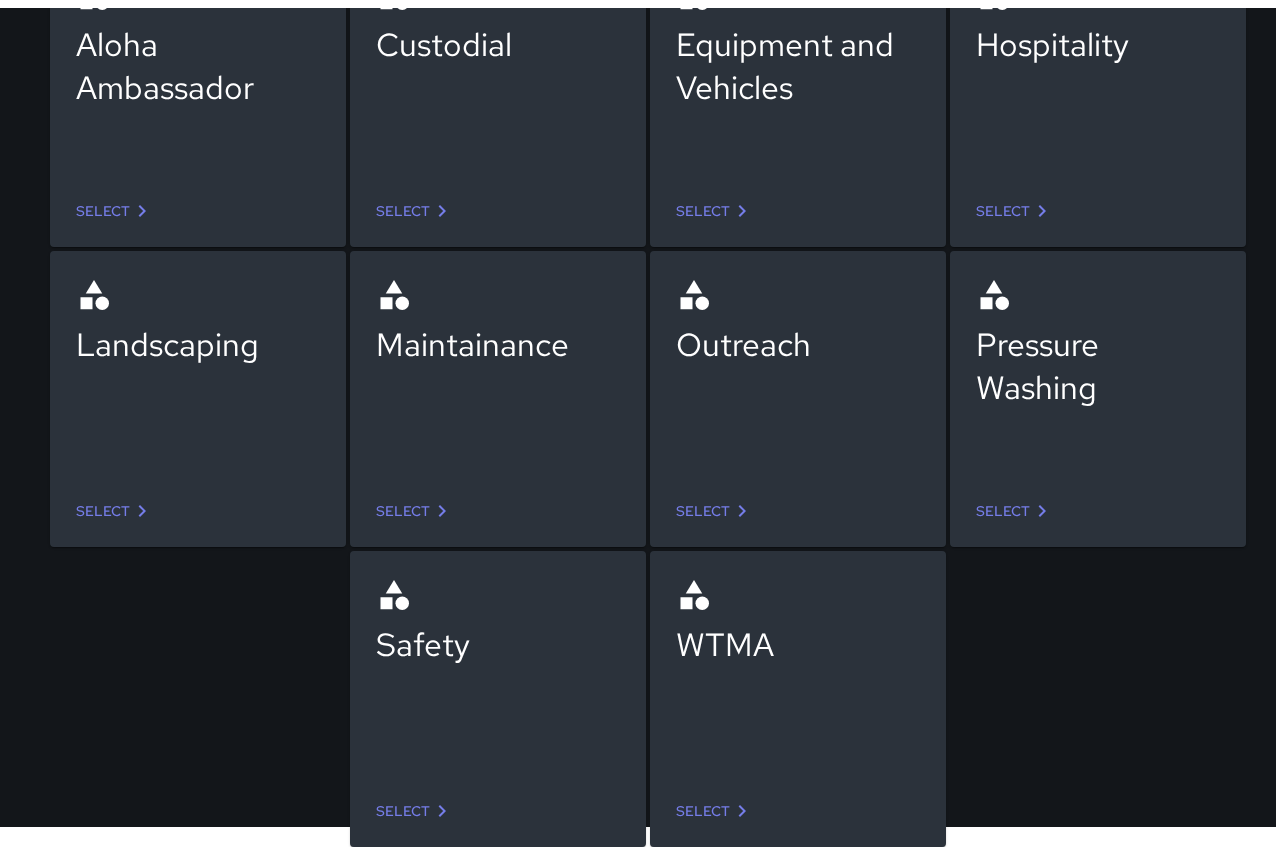 scroll, scrollTop: 0, scrollLeft: 0, axis: both 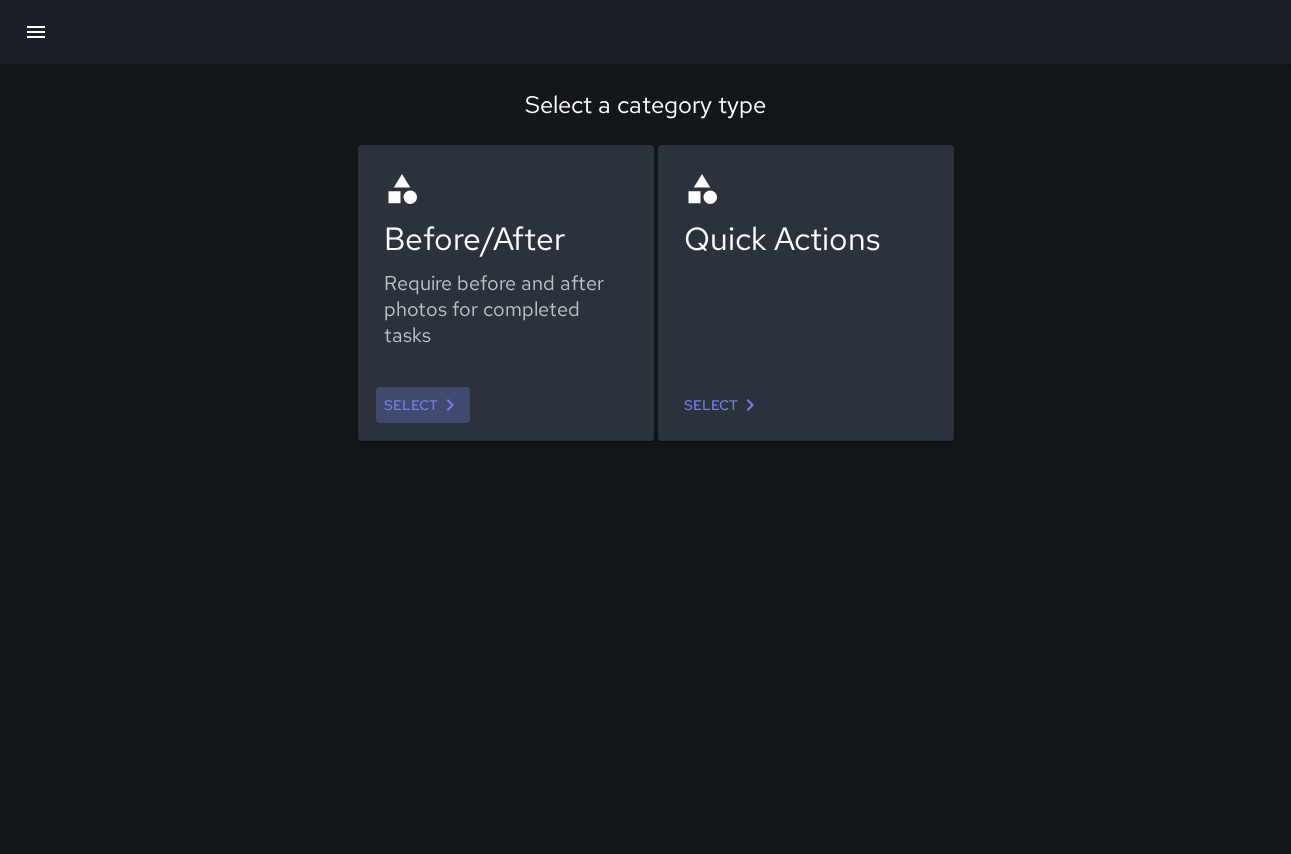 click on "Select" at bounding box center (423, 405) 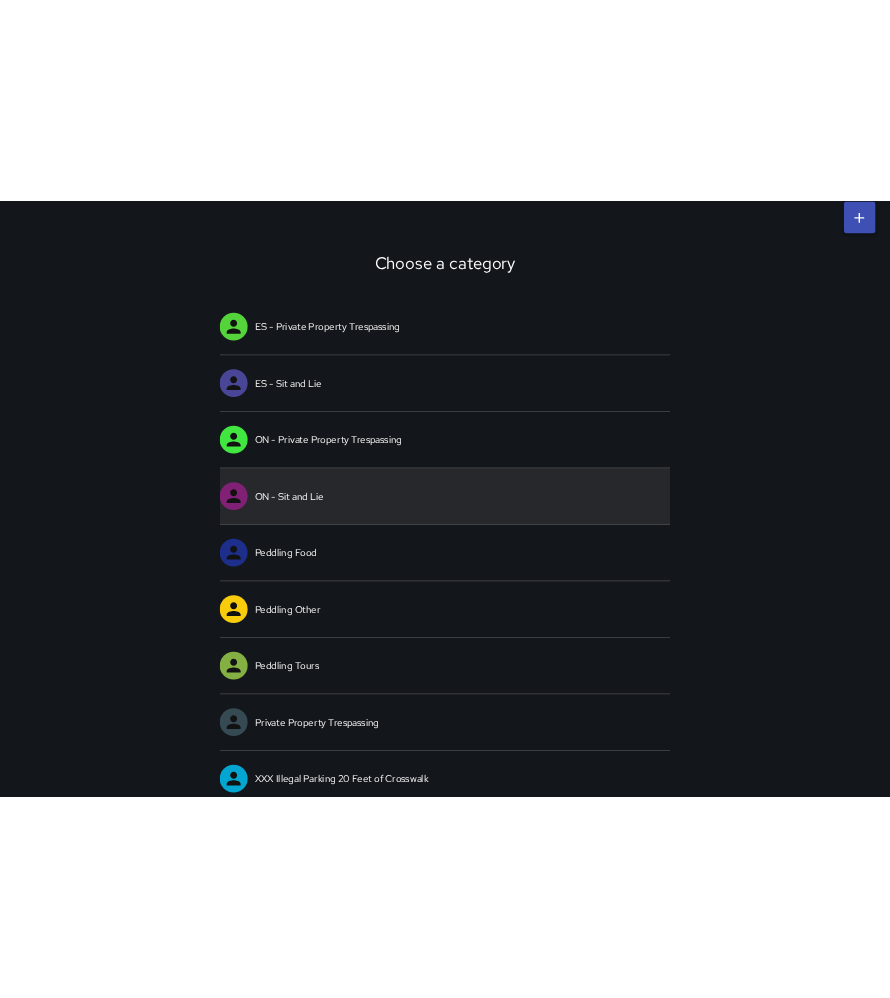 scroll, scrollTop: 0, scrollLeft: 0, axis: both 